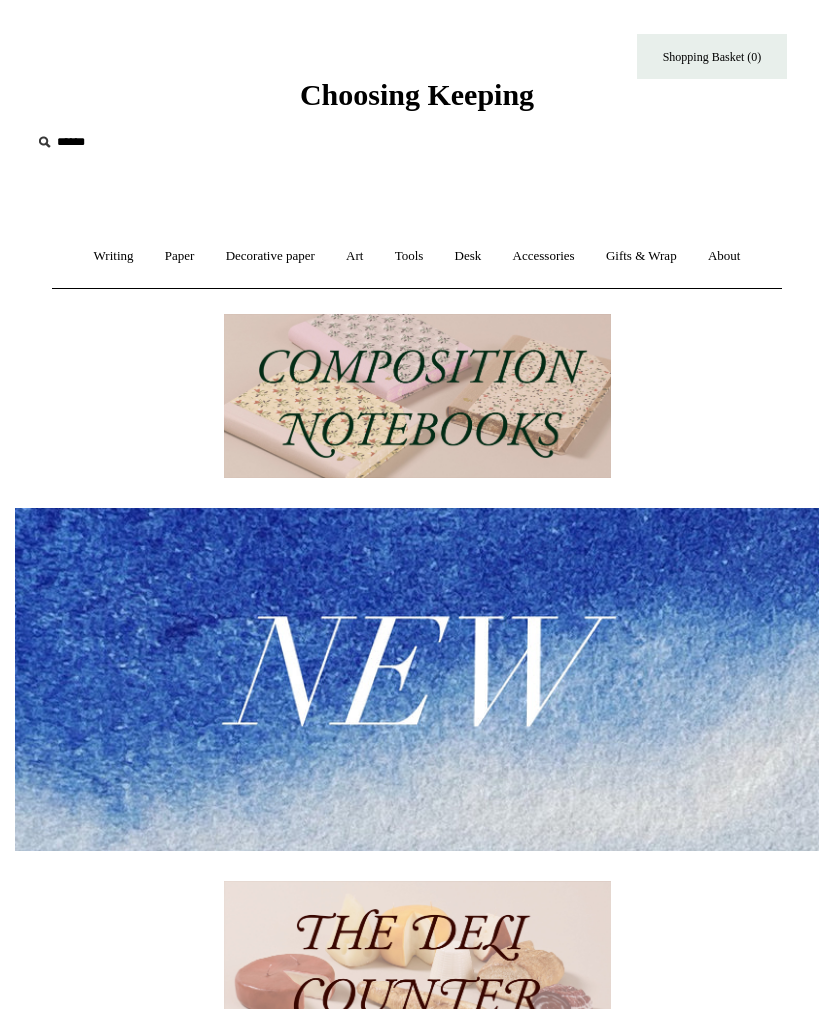 scroll, scrollTop: 0, scrollLeft: 0, axis: both 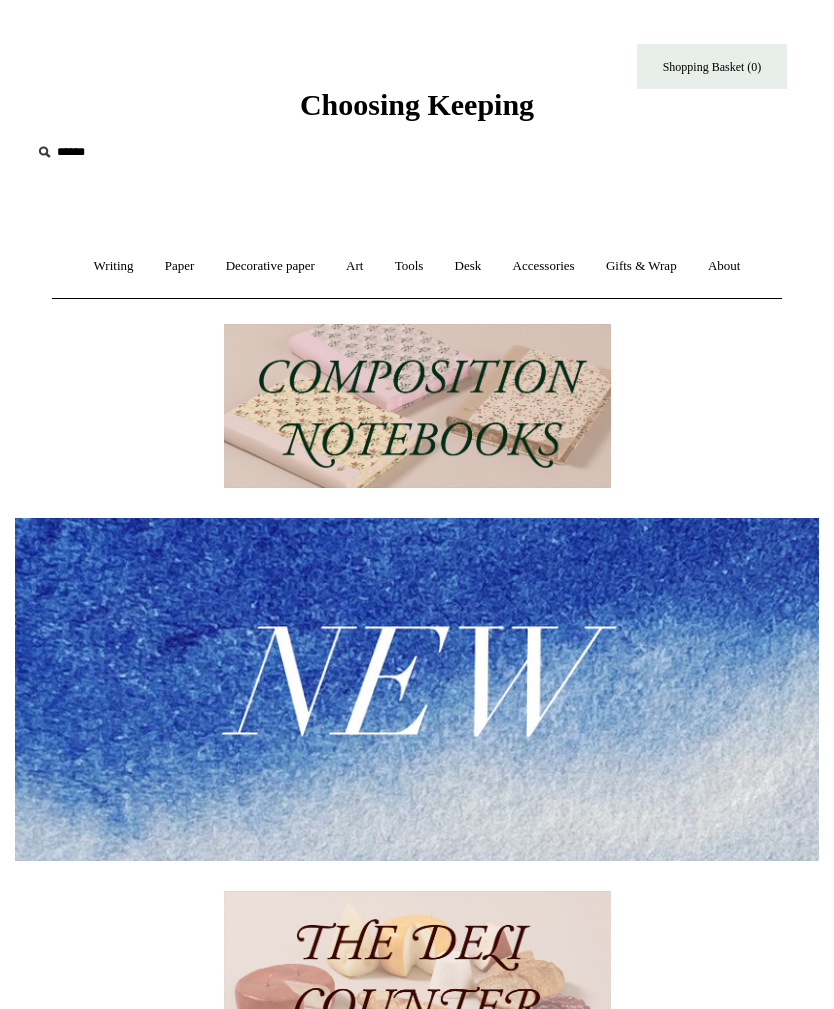 click on "Writing +" at bounding box center [114, 266] 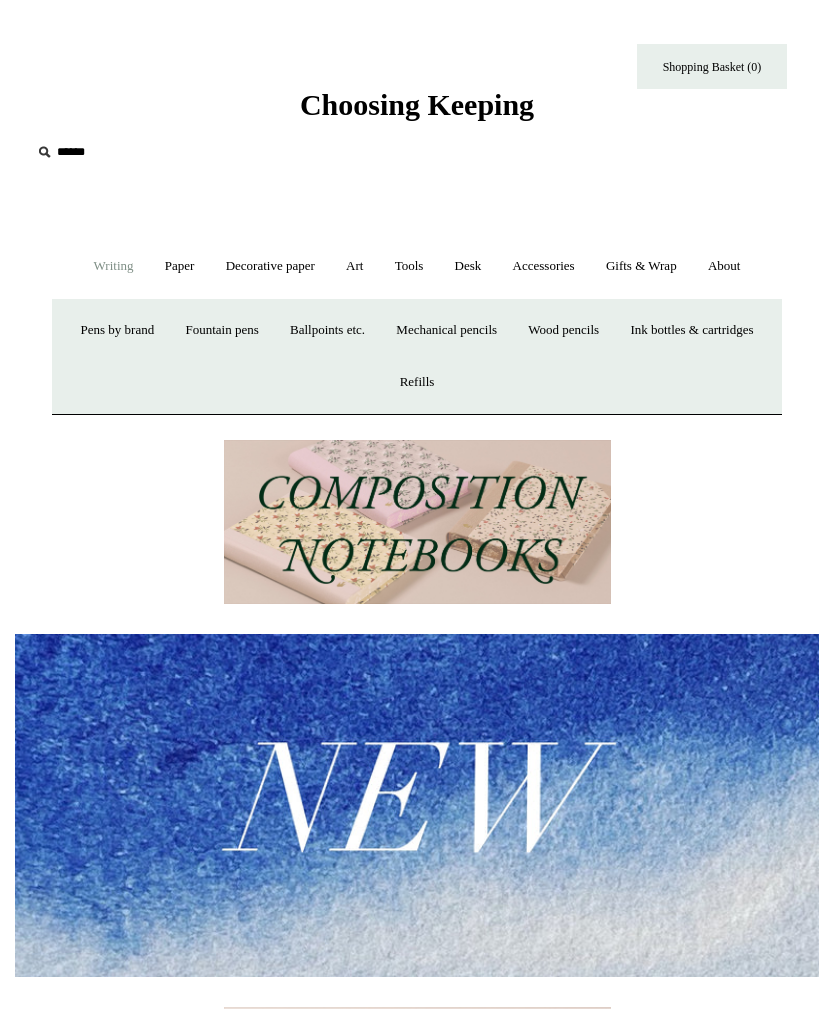 click on "Refills +" at bounding box center (417, 382) 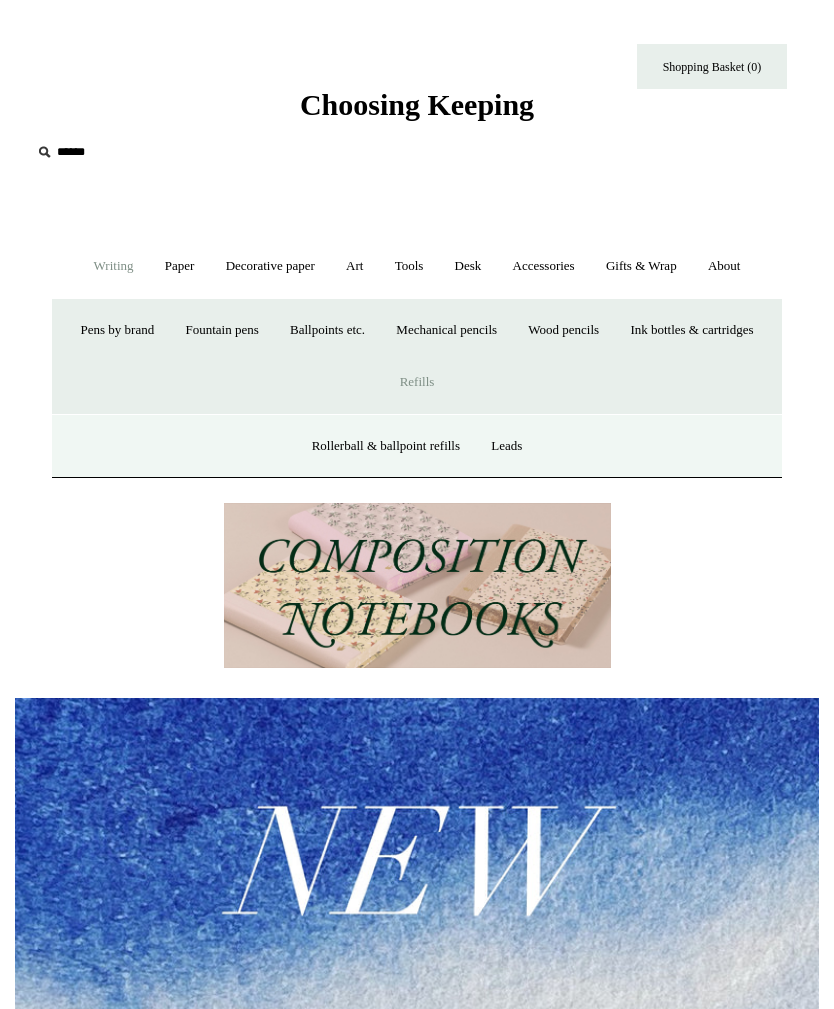 click on "Pens by brand +" at bounding box center [118, 330] 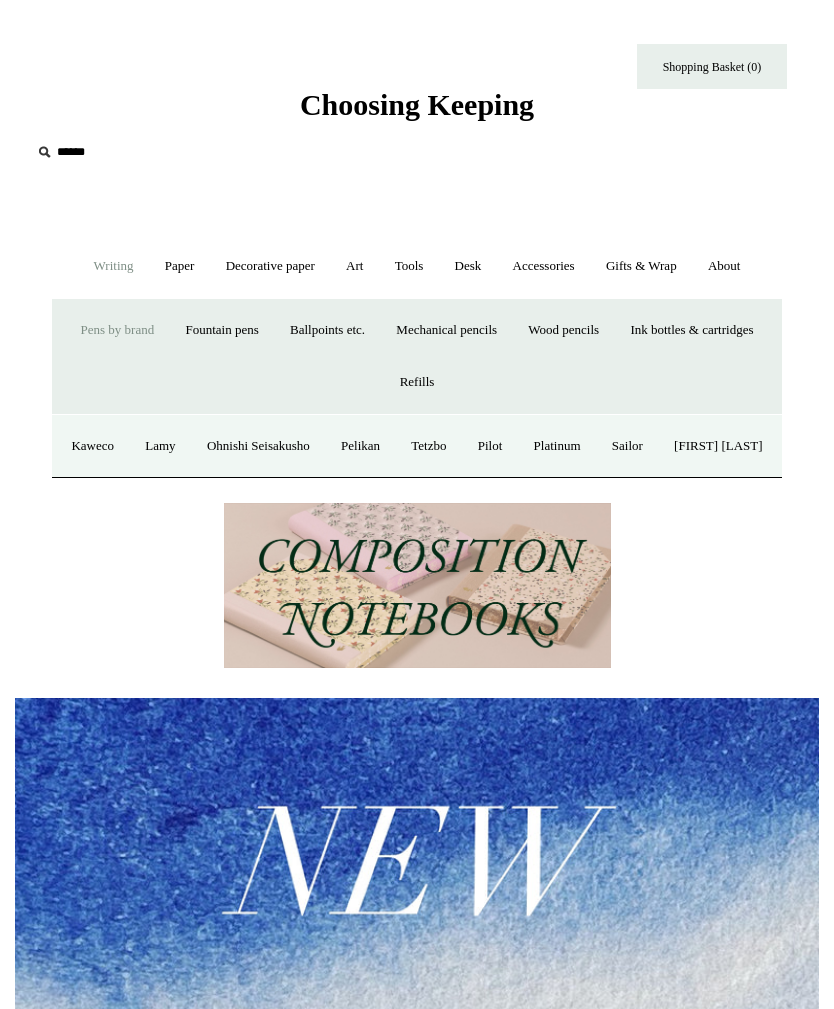 click on "Kaweco" at bounding box center [92, 446] 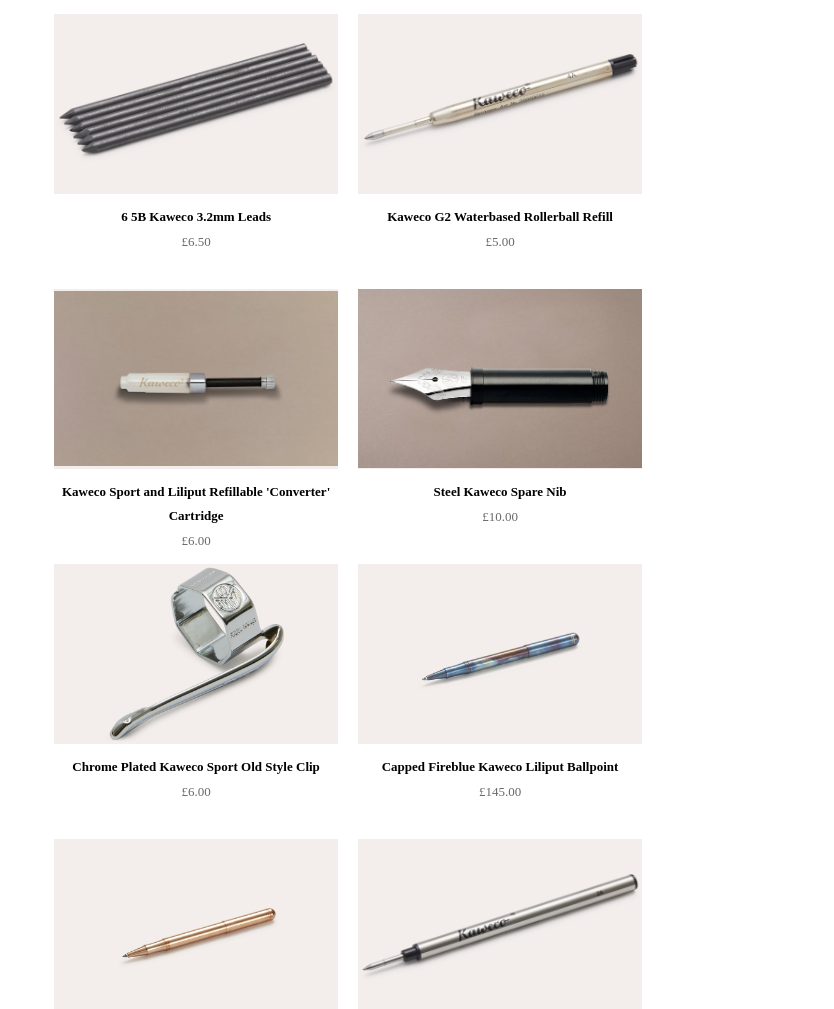 scroll, scrollTop: 14025, scrollLeft: 0, axis: vertical 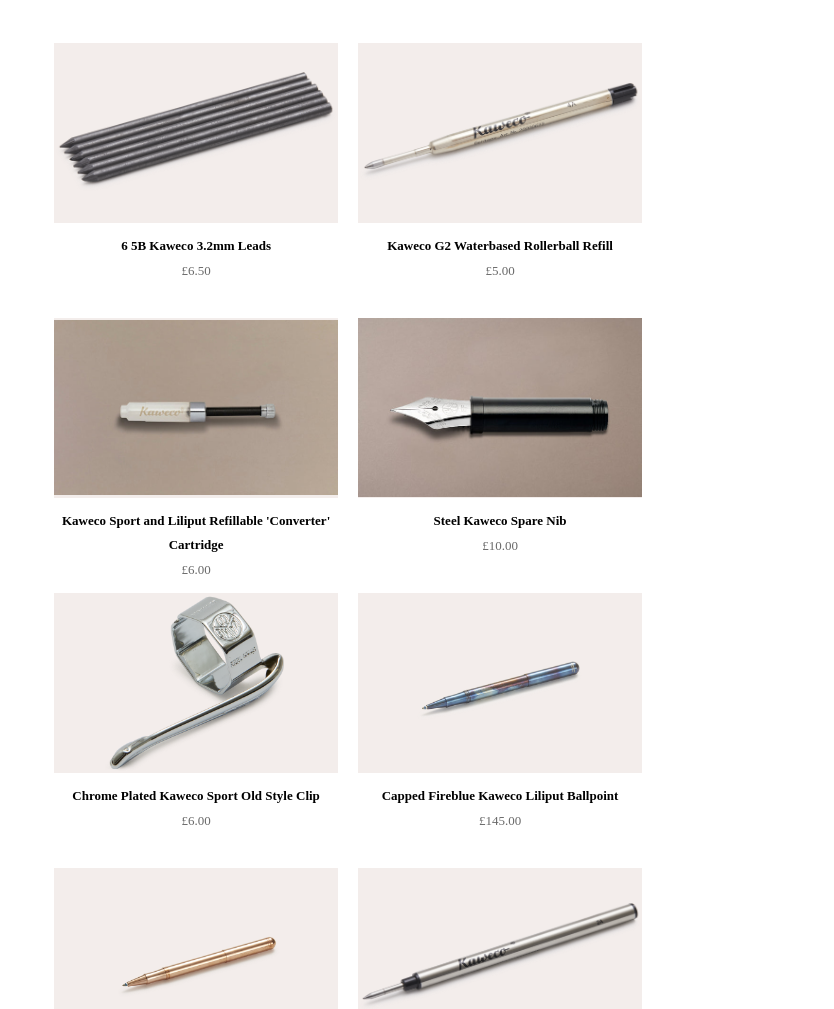 click at bounding box center [196, 409] 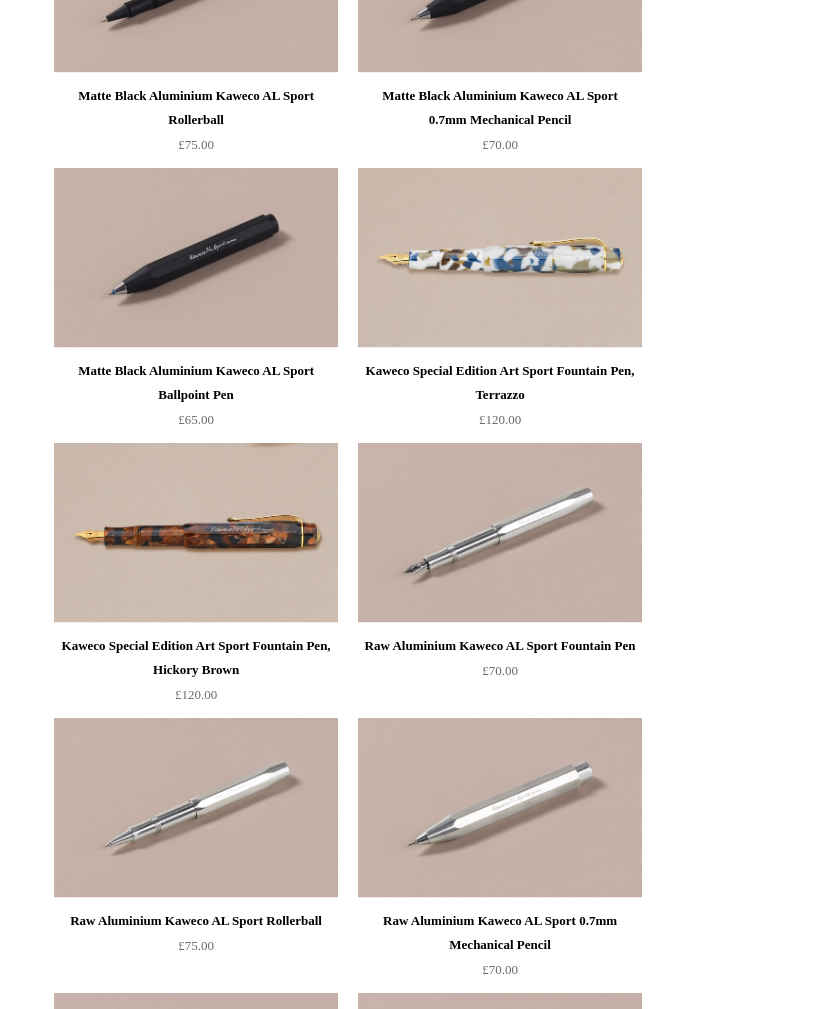 scroll, scrollTop: 7853, scrollLeft: 0, axis: vertical 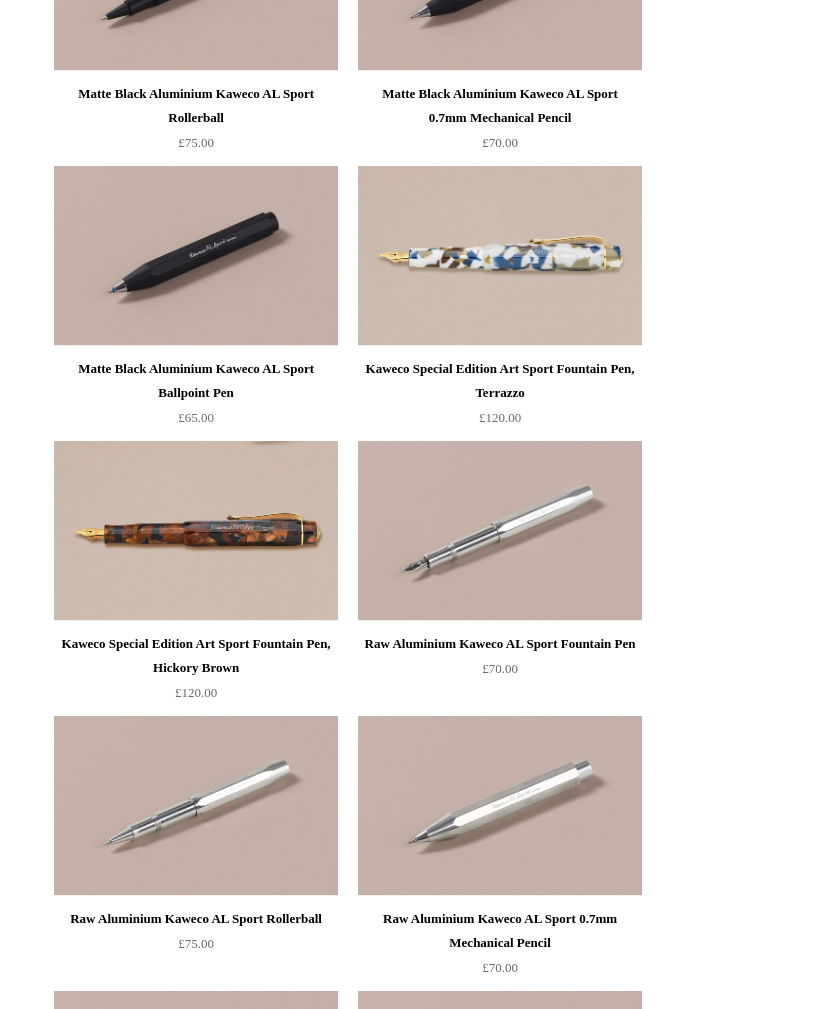 click on "Kaweco Special Edition Art Sport Fountain Pen, Hickory Brown" at bounding box center [196, 656] 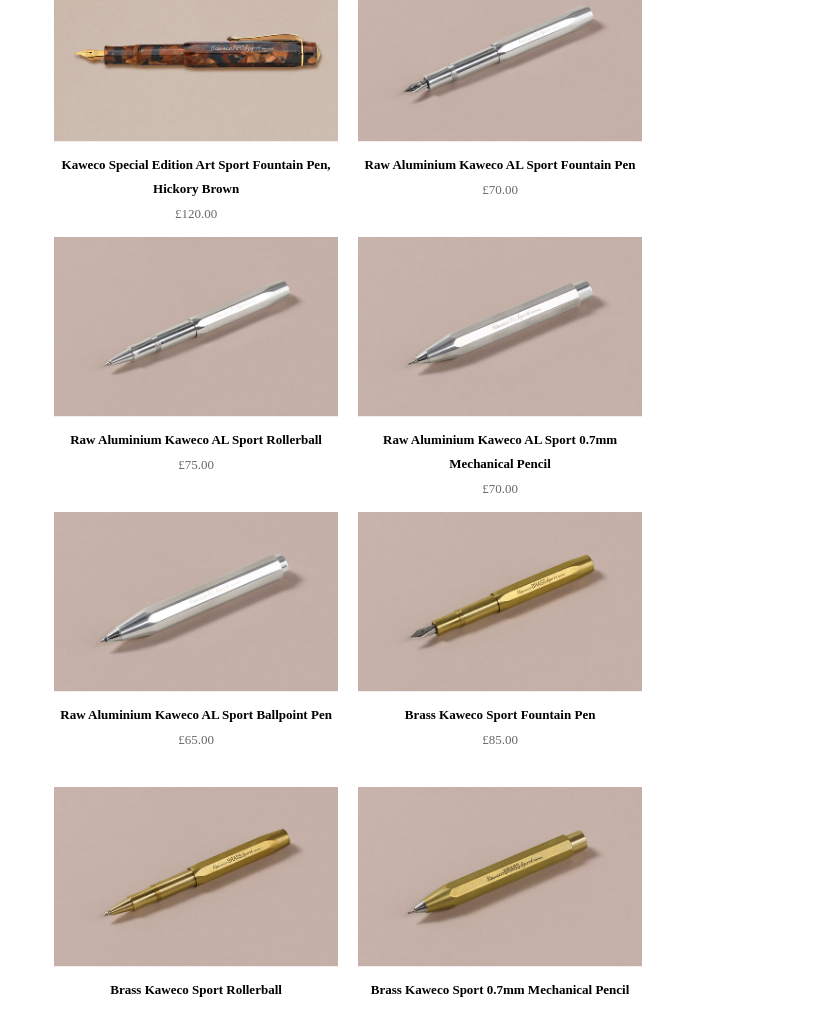 scroll, scrollTop: 8375, scrollLeft: 0, axis: vertical 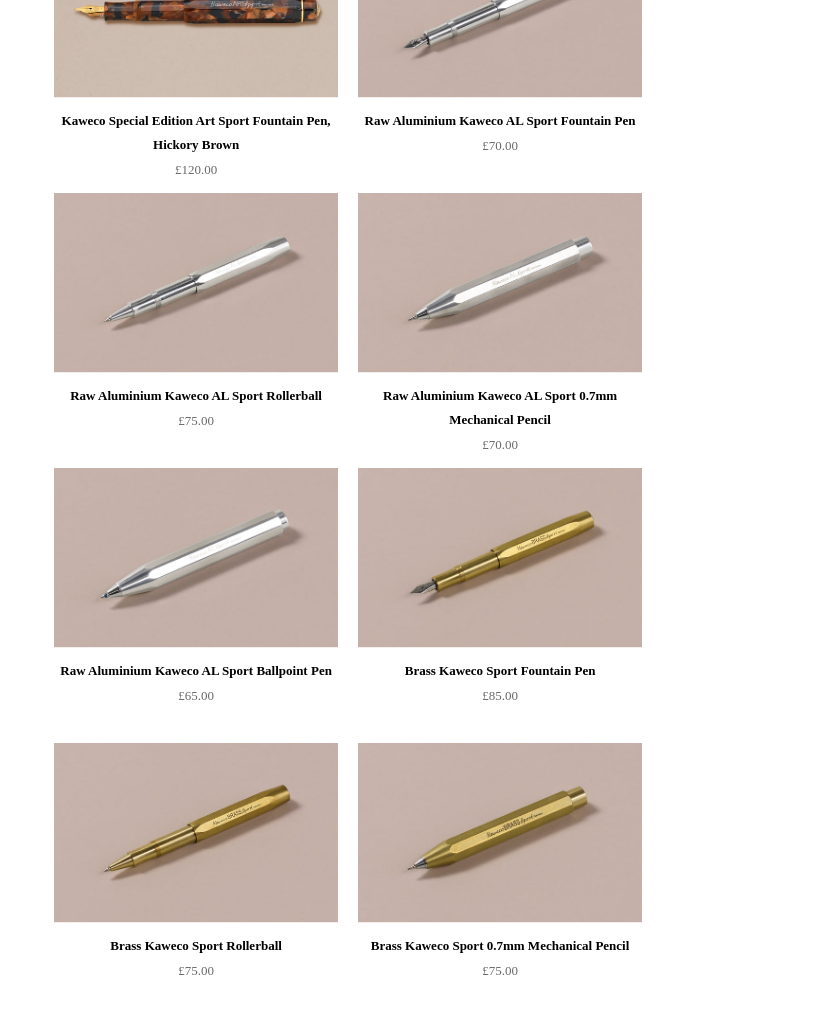 click at bounding box center (500, 559) 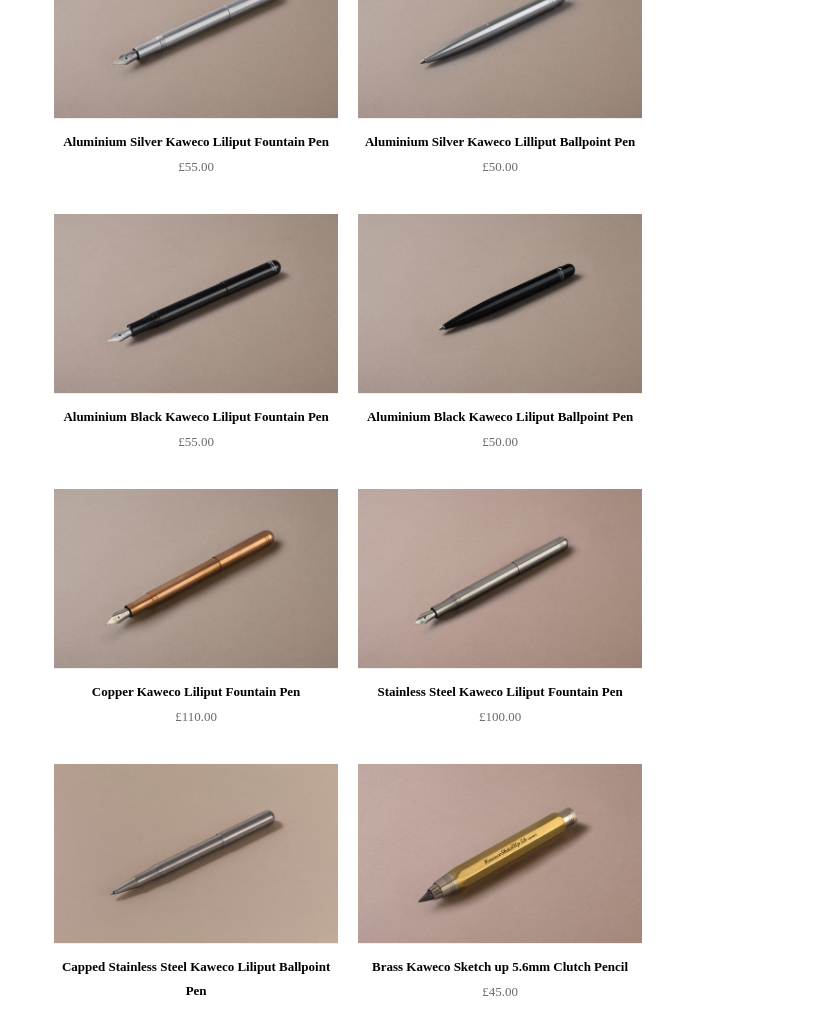 scroll, scrollTop: 11972, scrollLeft: 0, axis: vertical 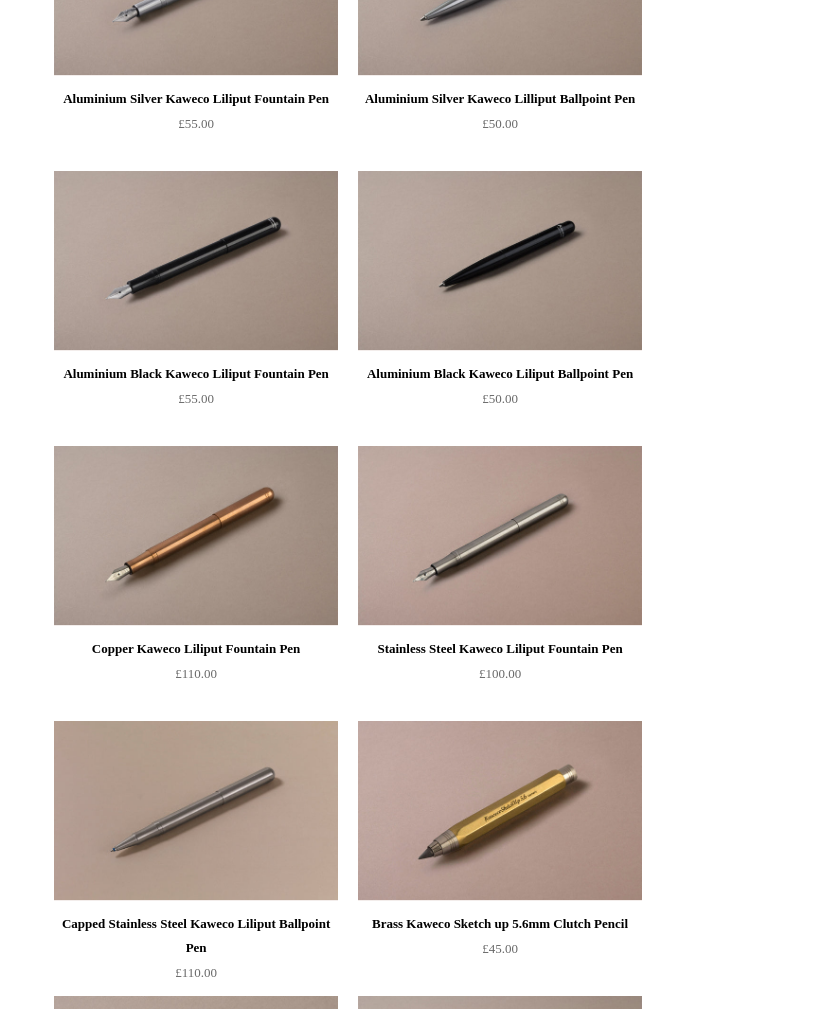 click at bounding box center (196, 537) 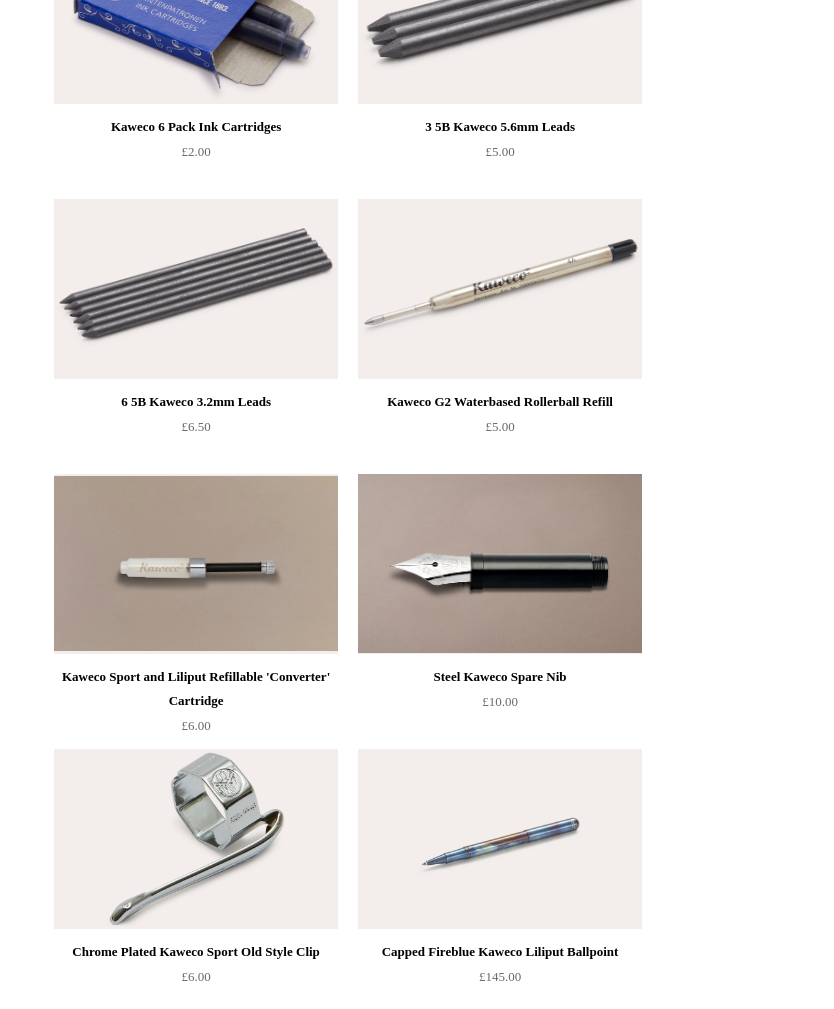 scroll, scrollTop: 13875, scrollLeft: 0, axis: vertical 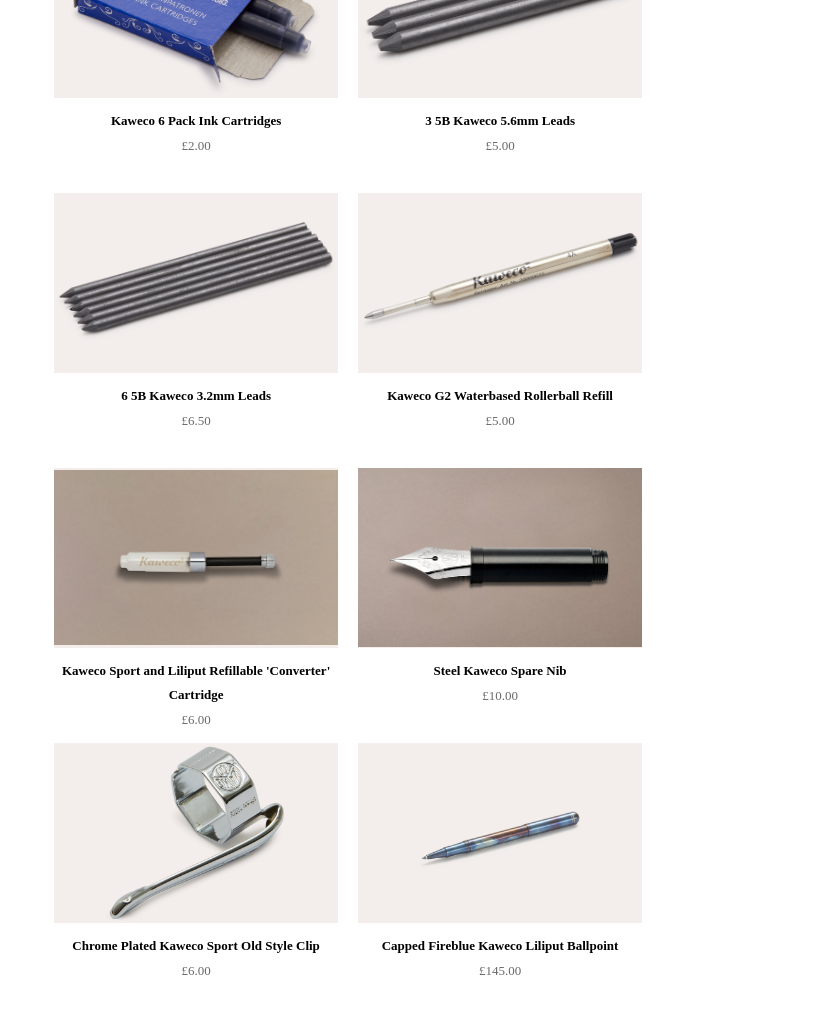 click on "Kaweco Sport and Liliput Refillable 'Converter' Cartridge" at bounding box center [196, 684] 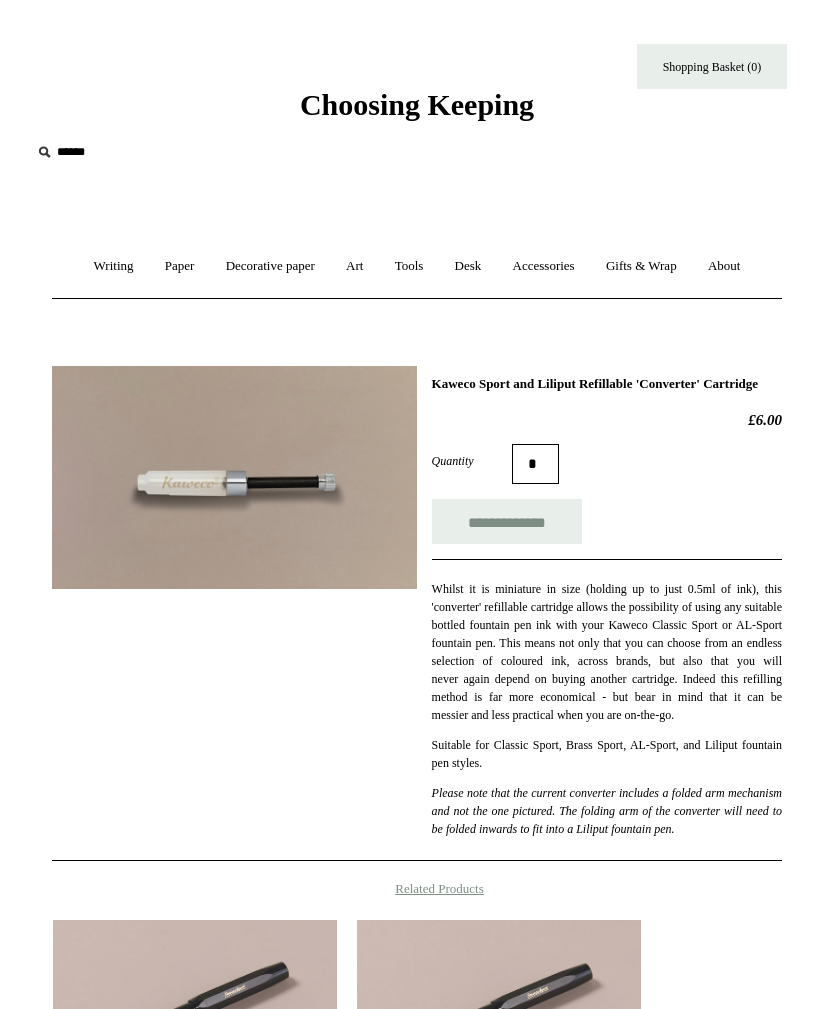 scroll, scrollTop: 0, scrollLeft: 0, axis: both 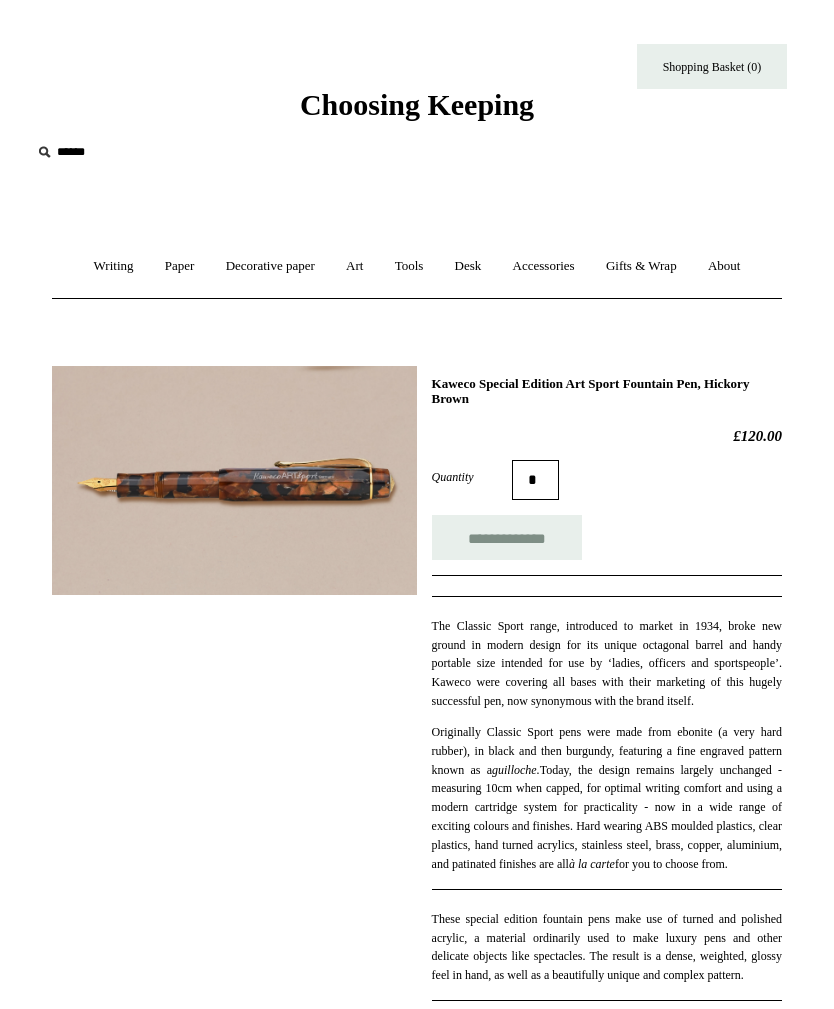 click at bounding box center [234, 480] 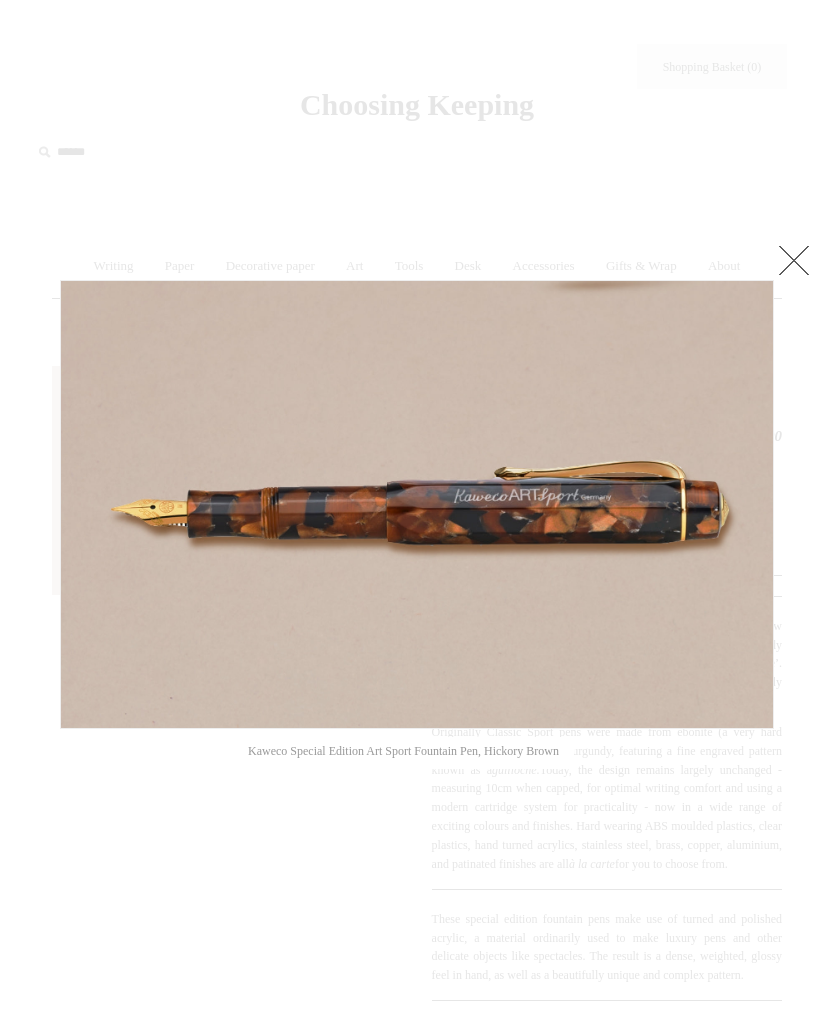 click at bounding box center [794, 260] 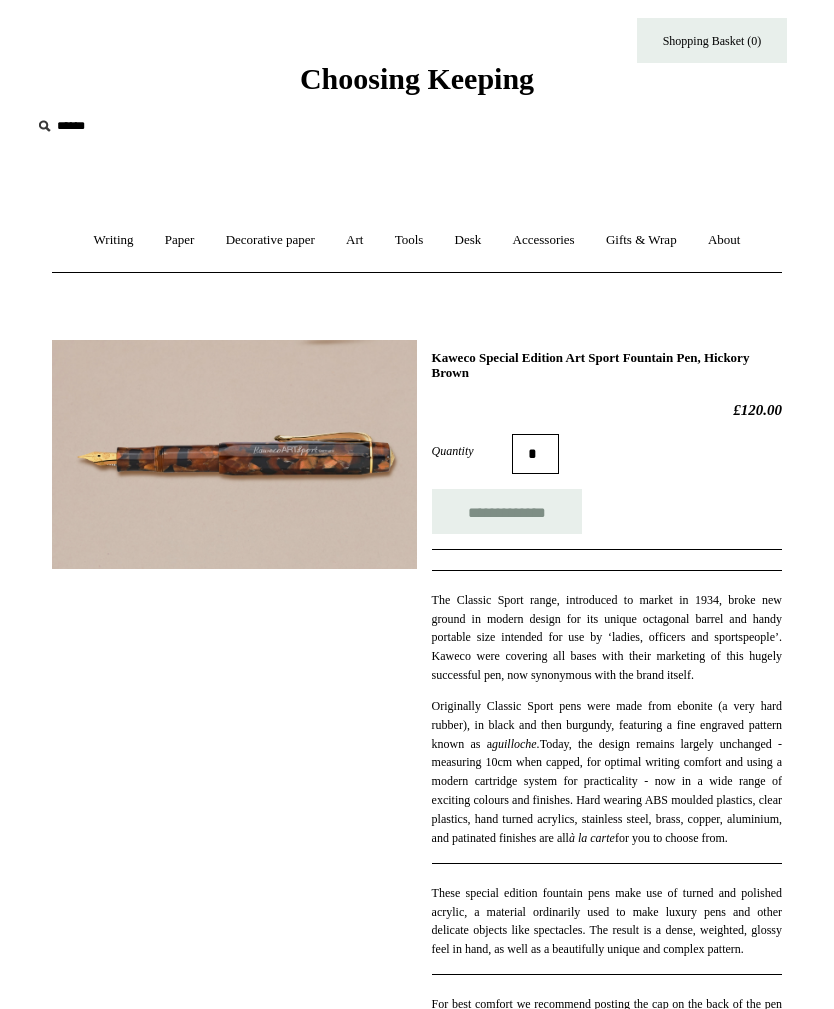 scroll, scrollTop: 0, scrollLeft: 0, axis: both 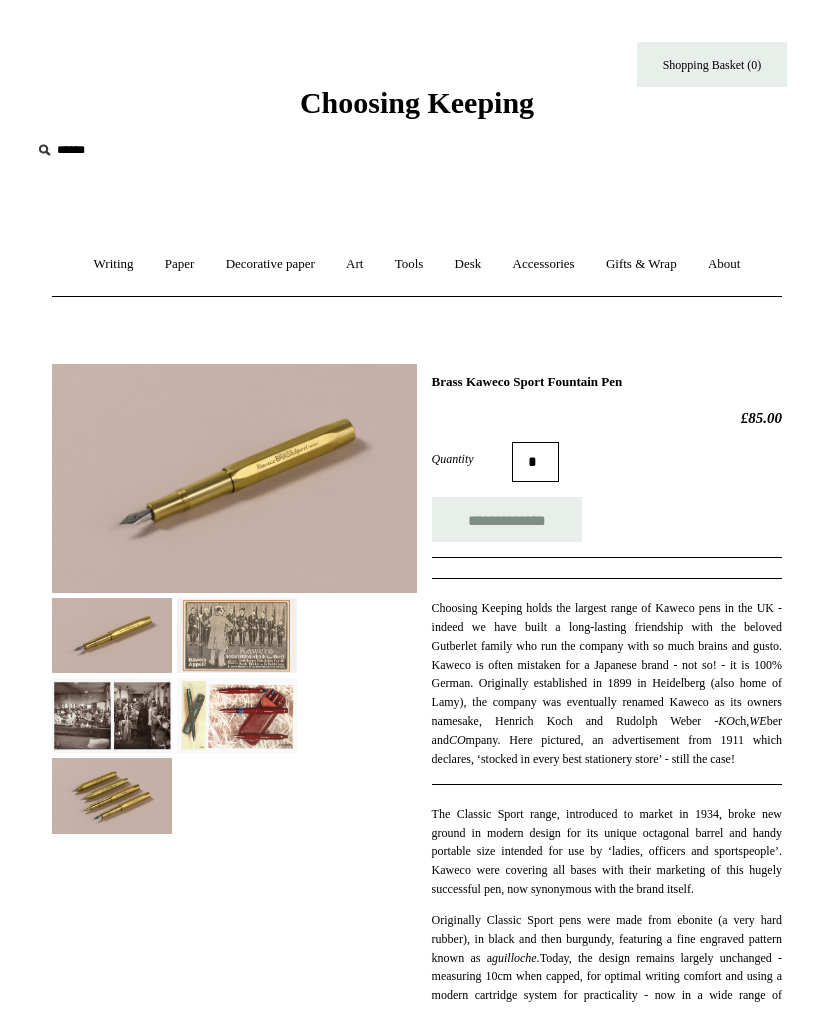 click at bounding box center (234, 478) 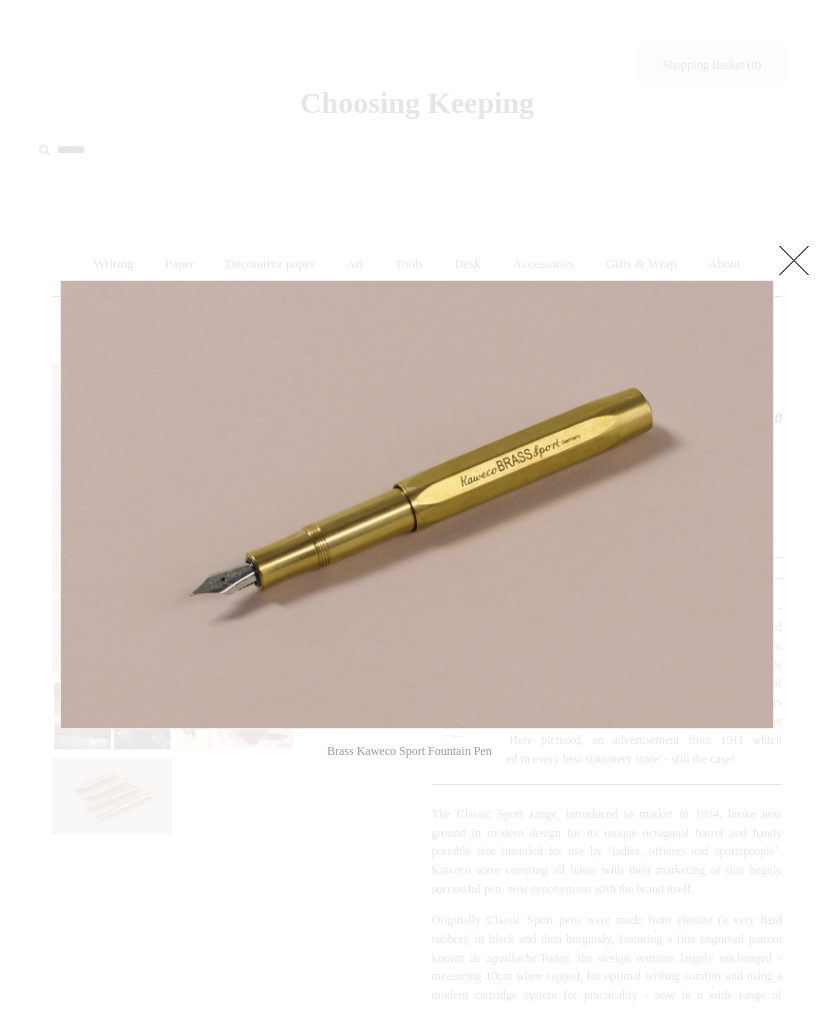 scroll, scrollTop: 0, scrollLeft: 0, axis: both 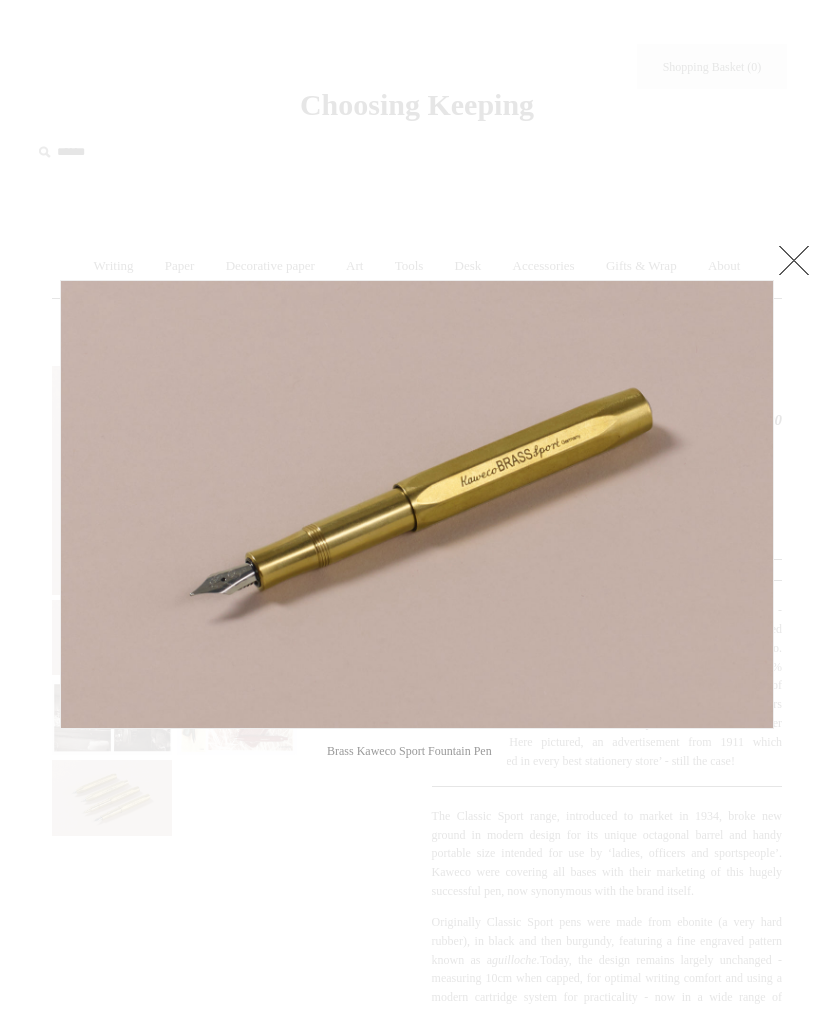 click at bounding box center (-9460, 505) 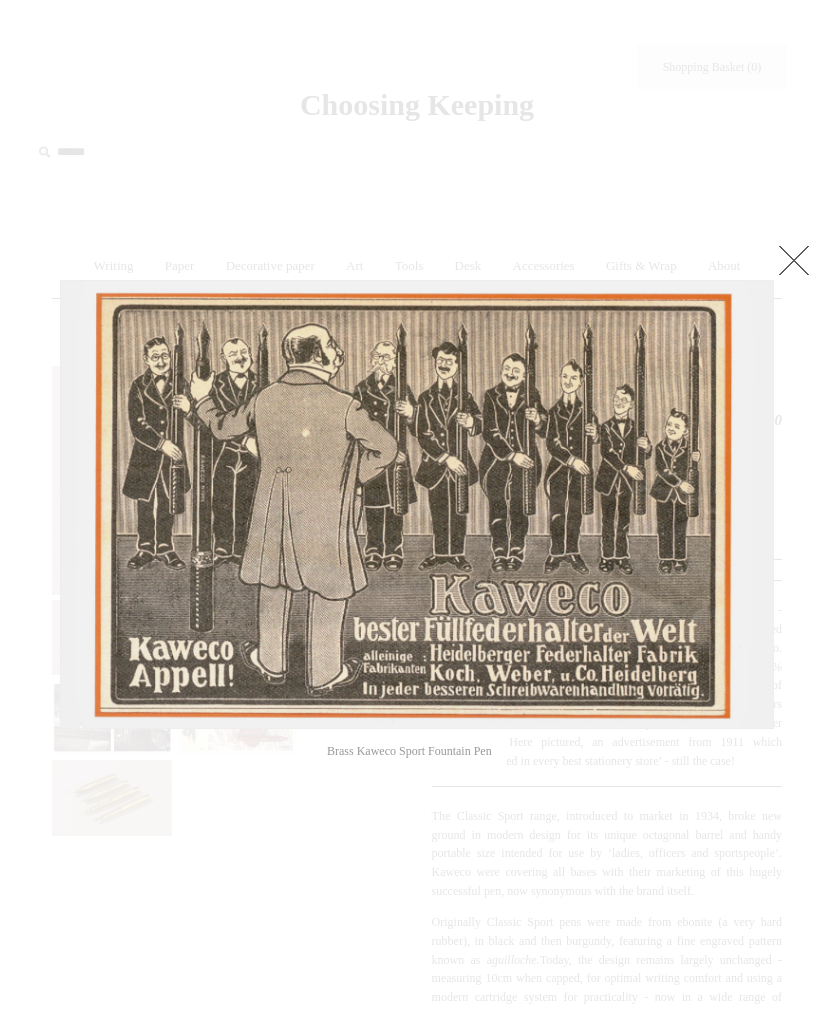 click at bounding box center [-9460, 505] 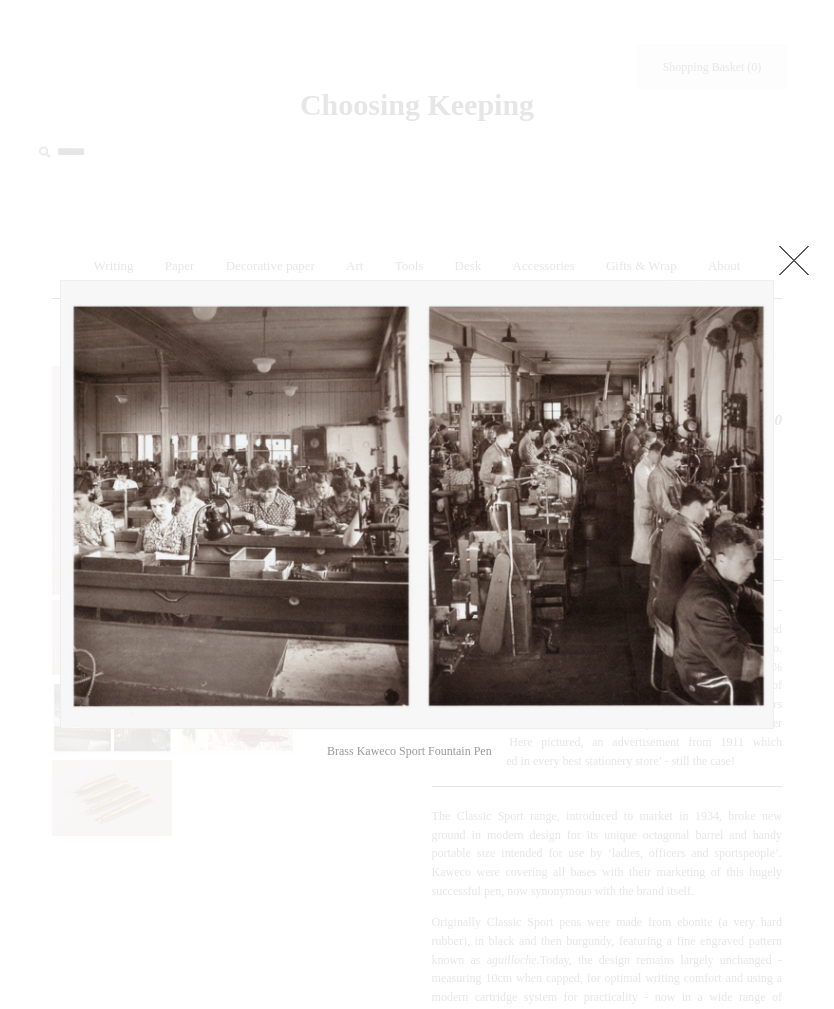 click at bounding box center [-9460, 505] 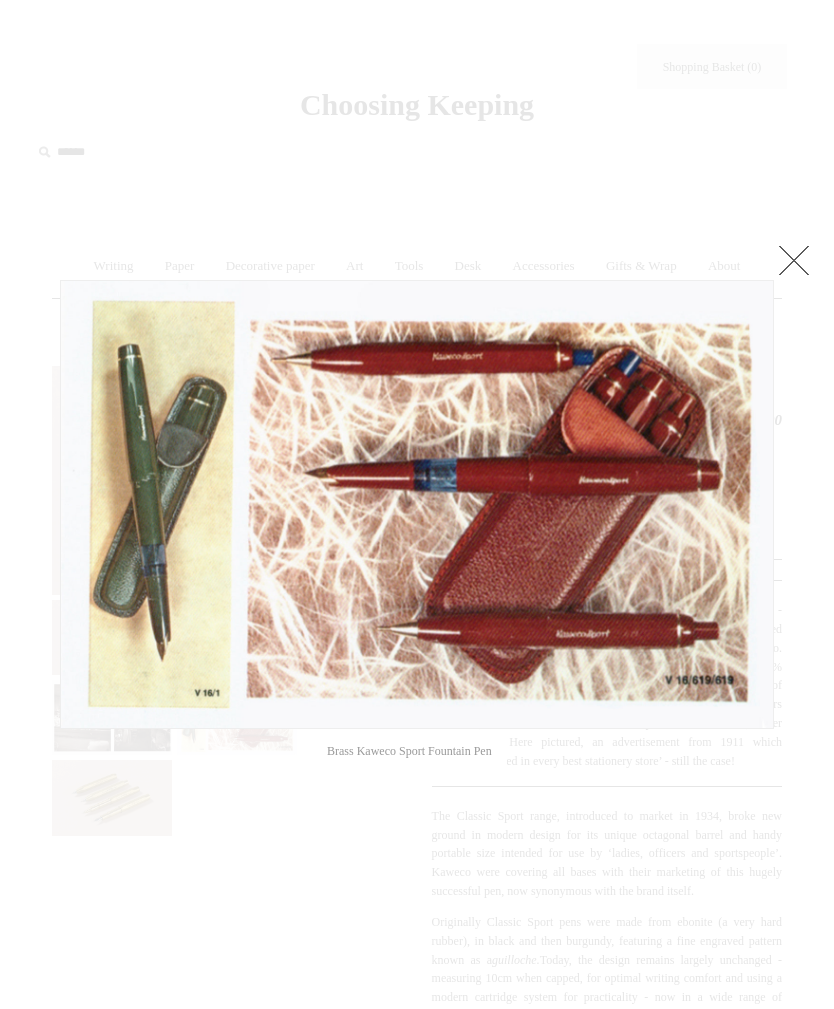 click at bounding box center (-9460, 505) 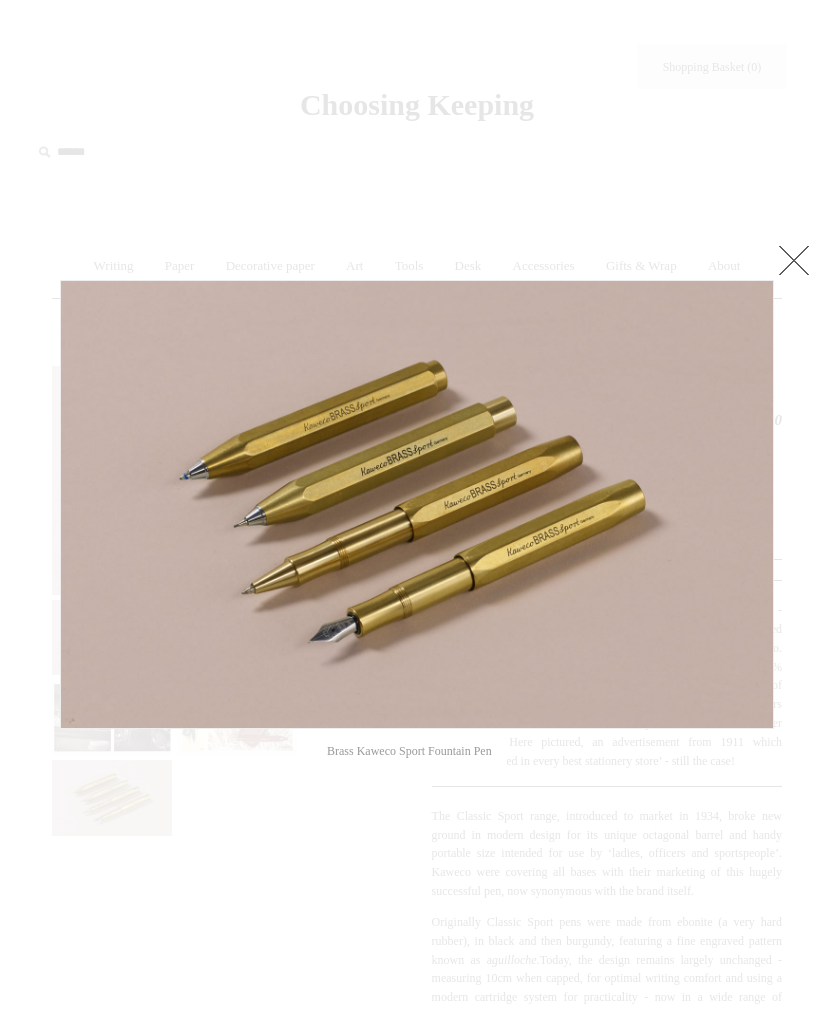 click at bounding box center (794, 260) 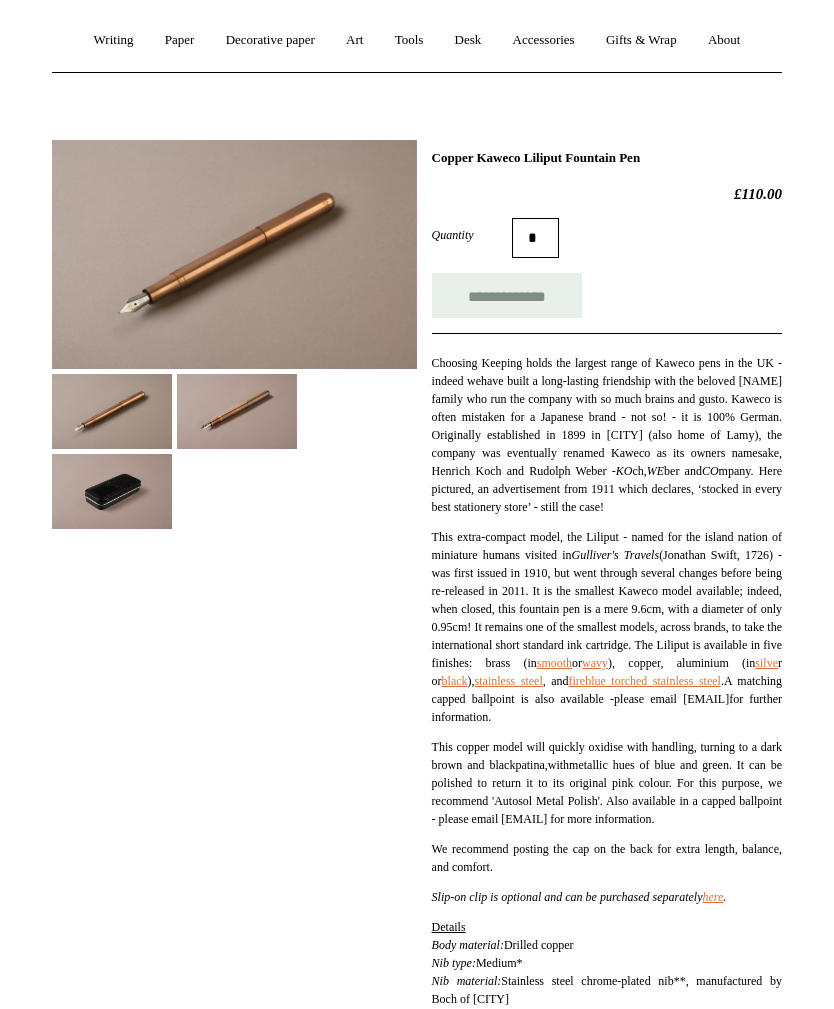 scroll, scrollTop: 187, scrollLeft: 0, axis: vertical 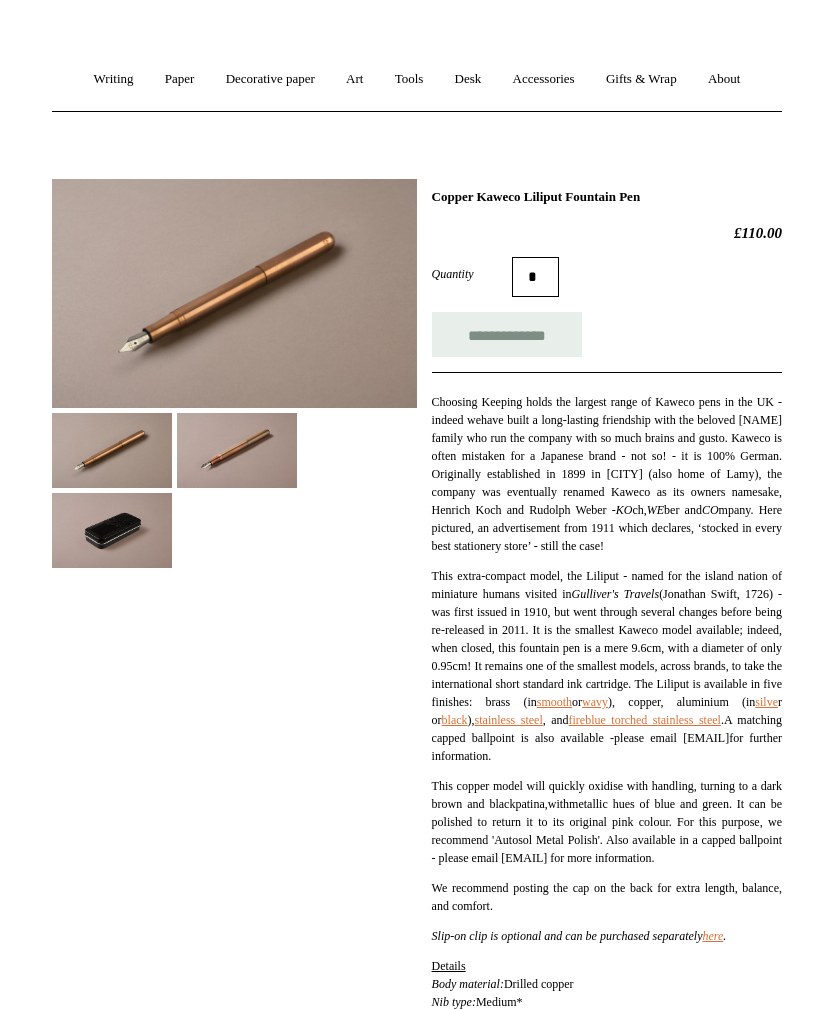 click at bounding box center (234, 293) 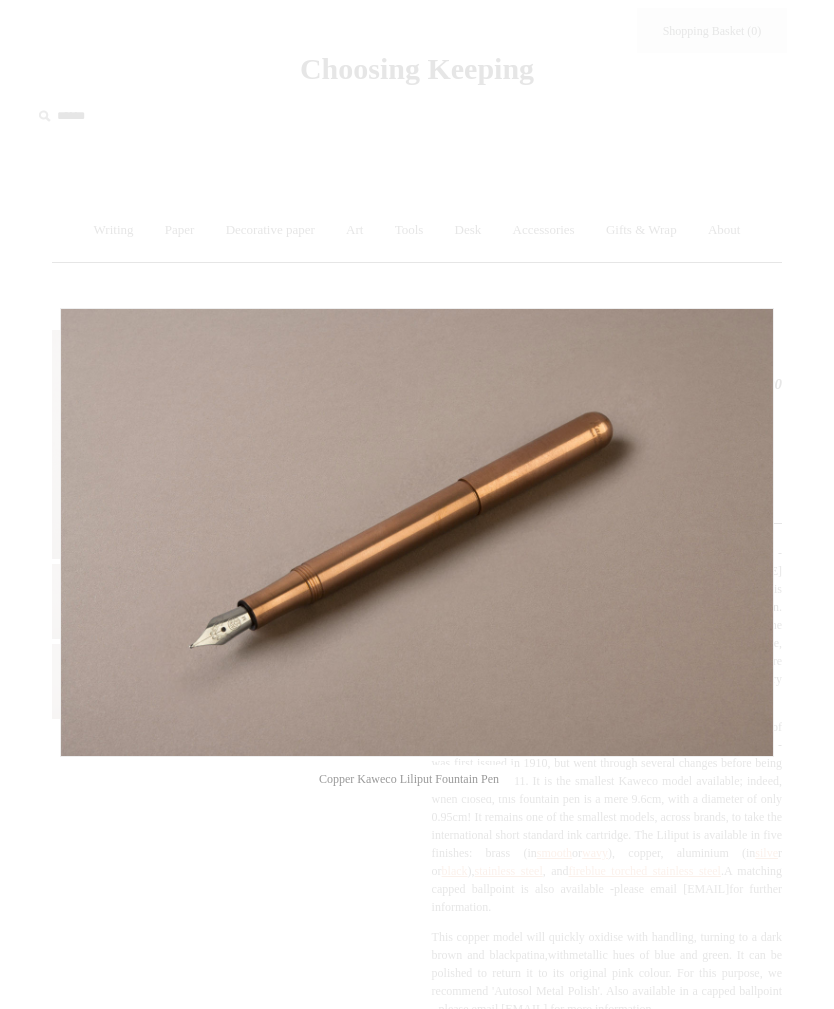 scroll, scrollTop: 39, scrollLeft: 0, axis: vertical 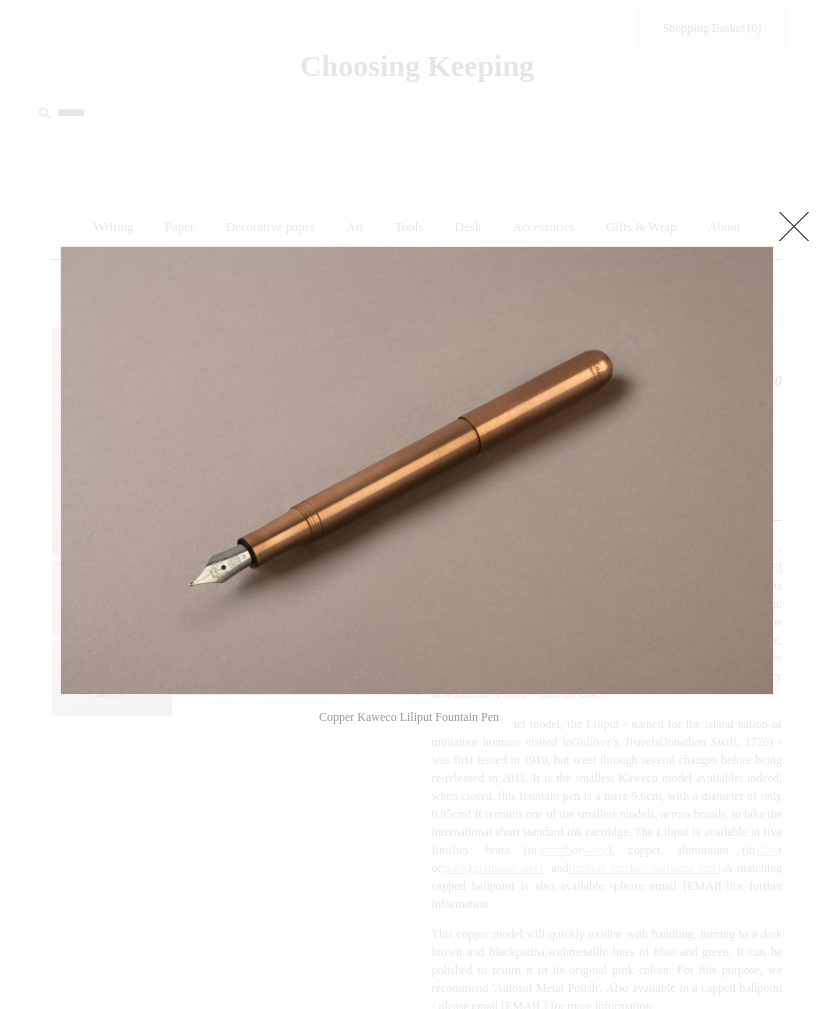 click at bounding box center [-9460, 471] 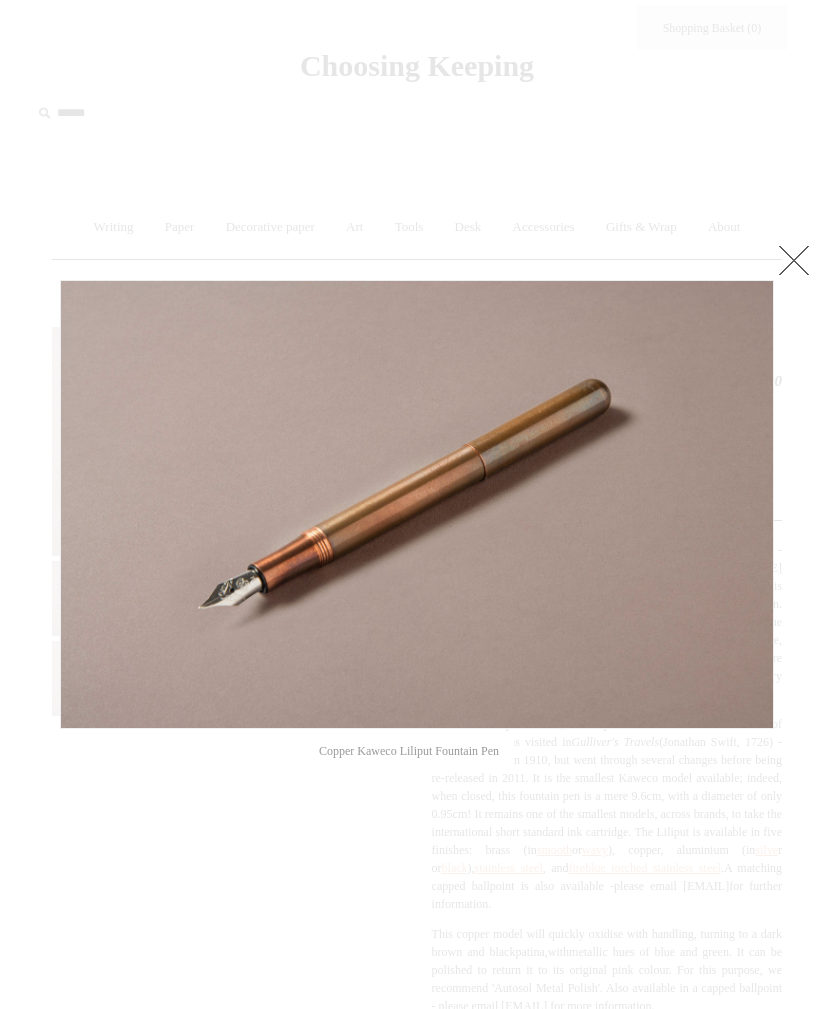 click at bounding box center (-9460, 505) 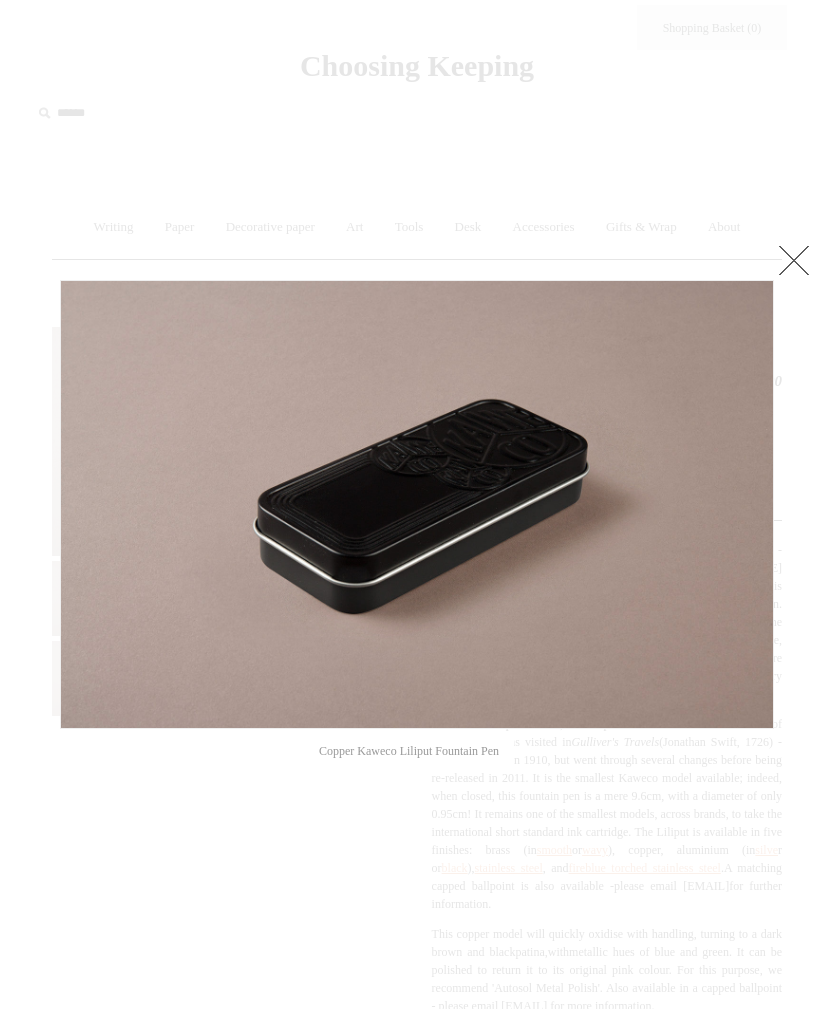 click at bounding box center [-9460, 505] 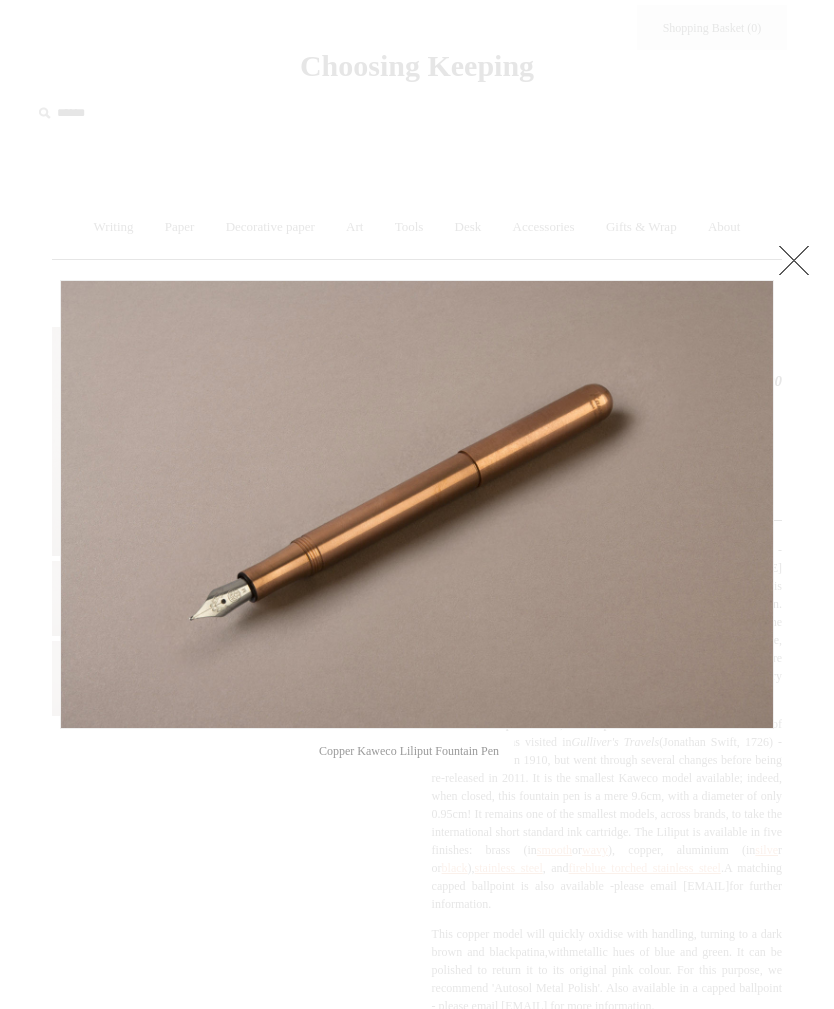 click at bounding box center [794, 260] 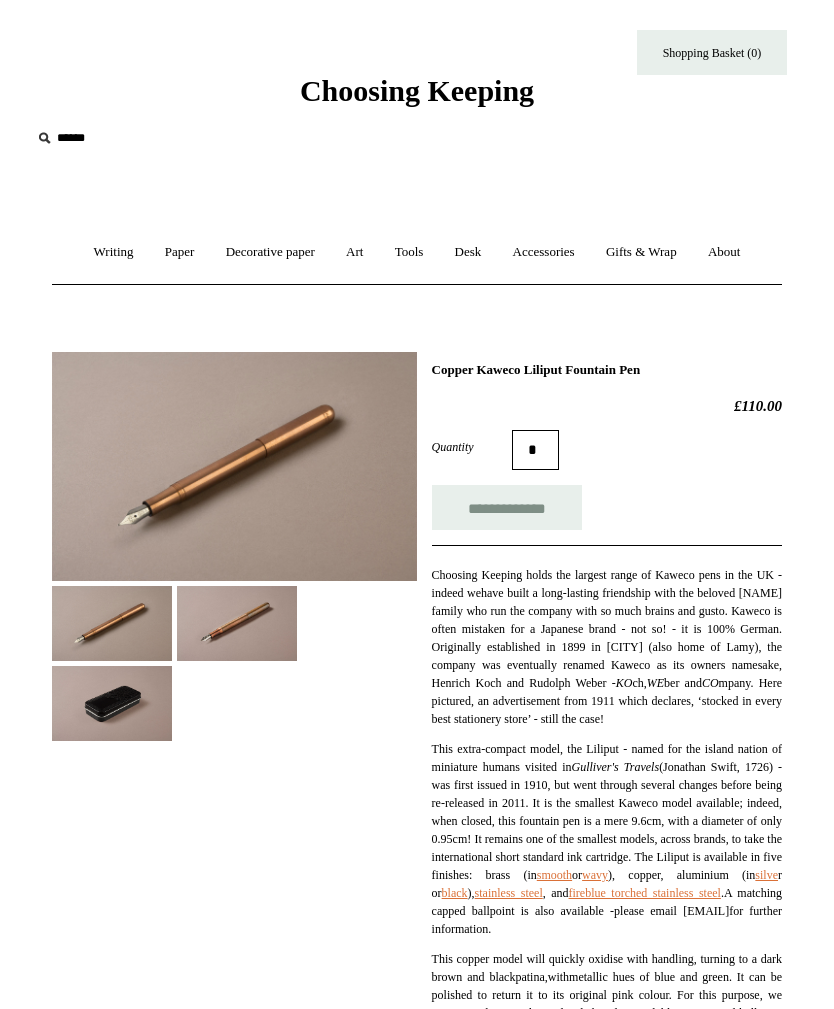 scroll, scrollTop: 0, scrollLeft: 0, axis: both 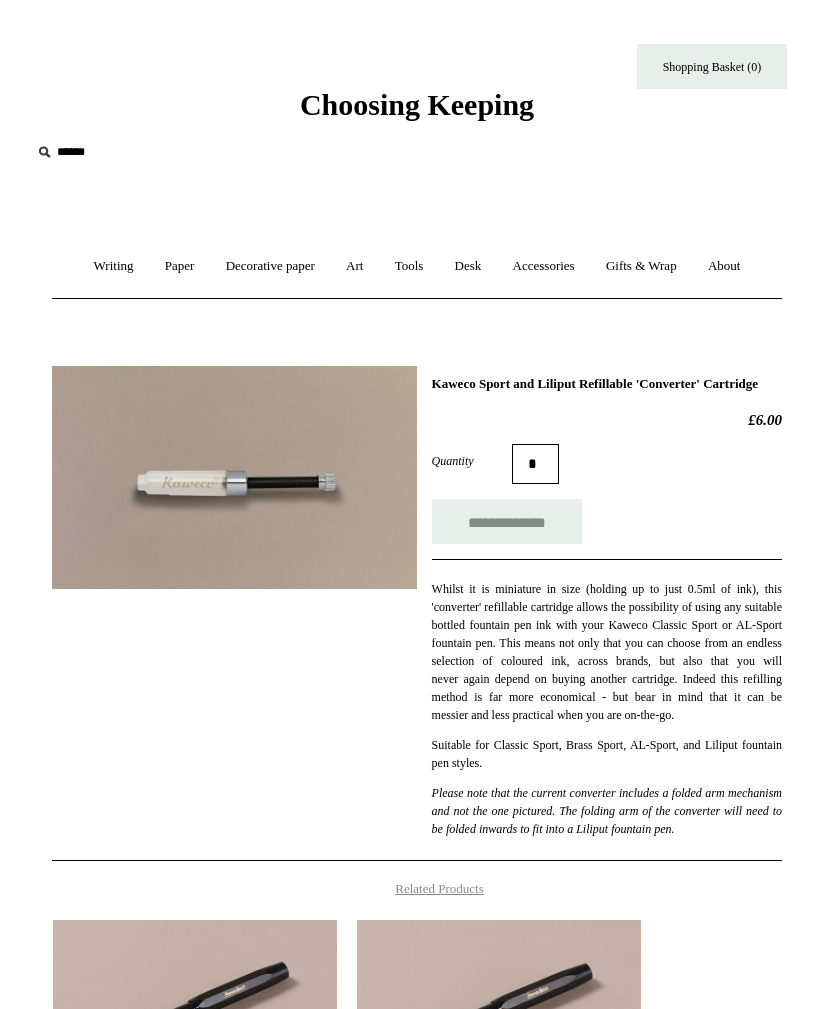 click on "Writing +" at bounding box center (114, 266) 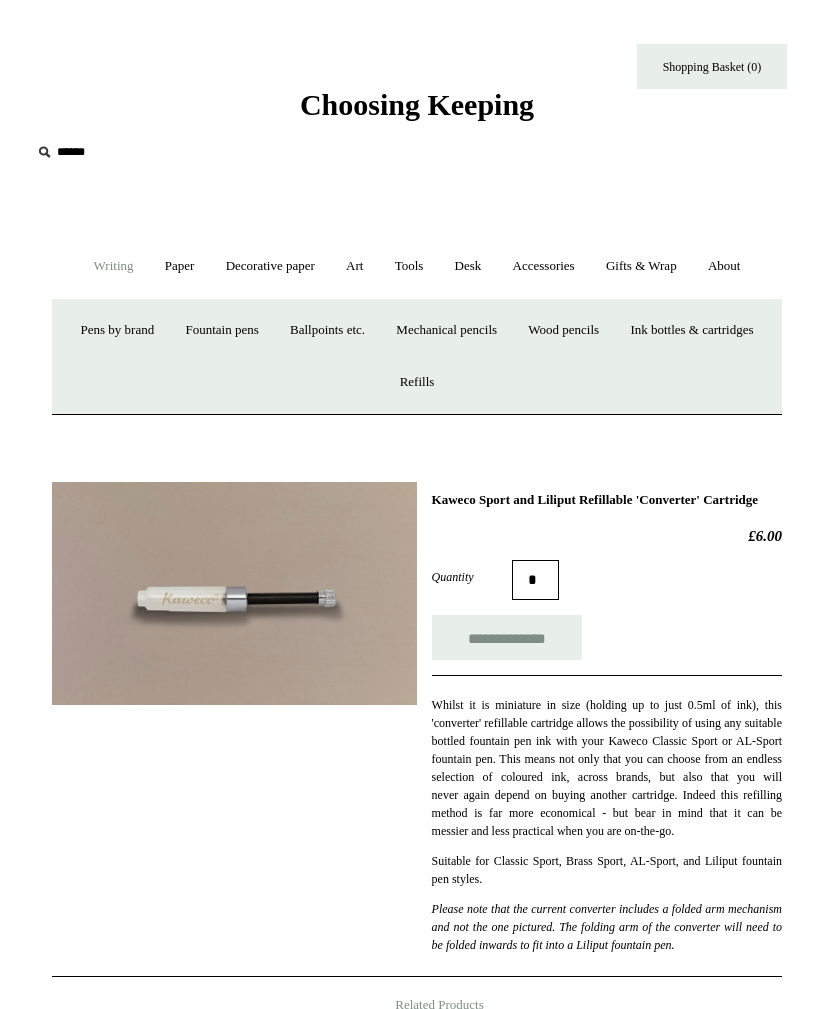 click on "Fountain pens +" at bounding box center (221, 330) 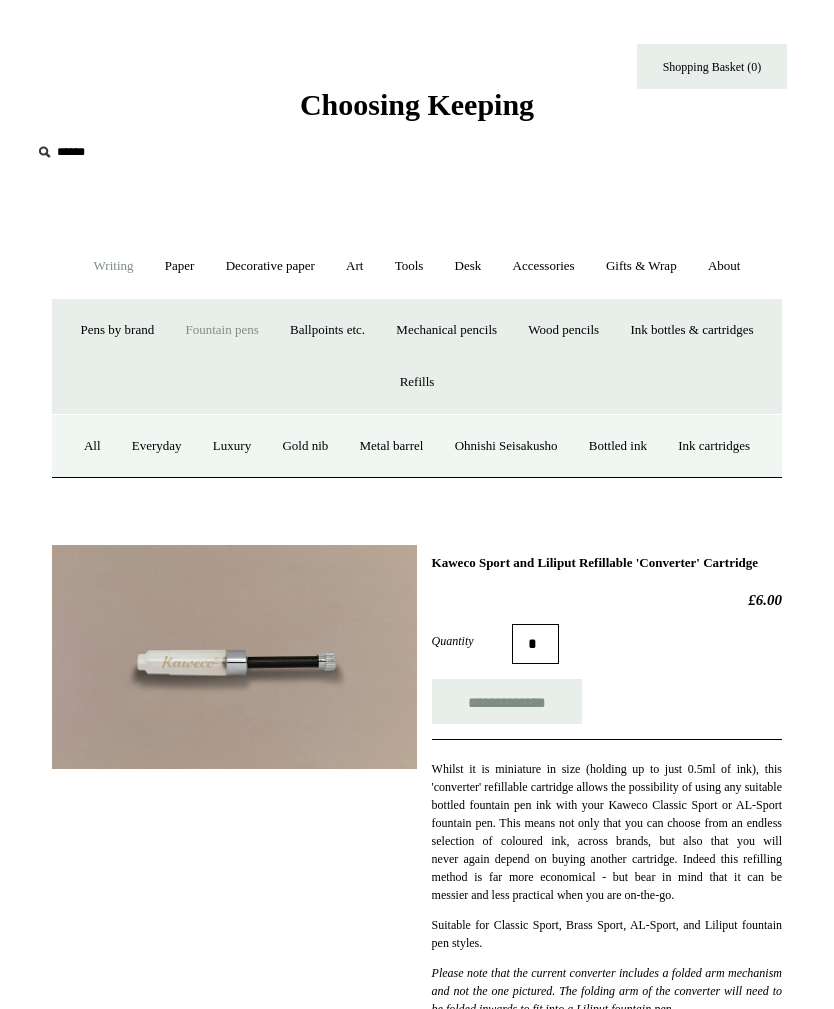 click on "Gold nib" at bounding box center [305, 446] 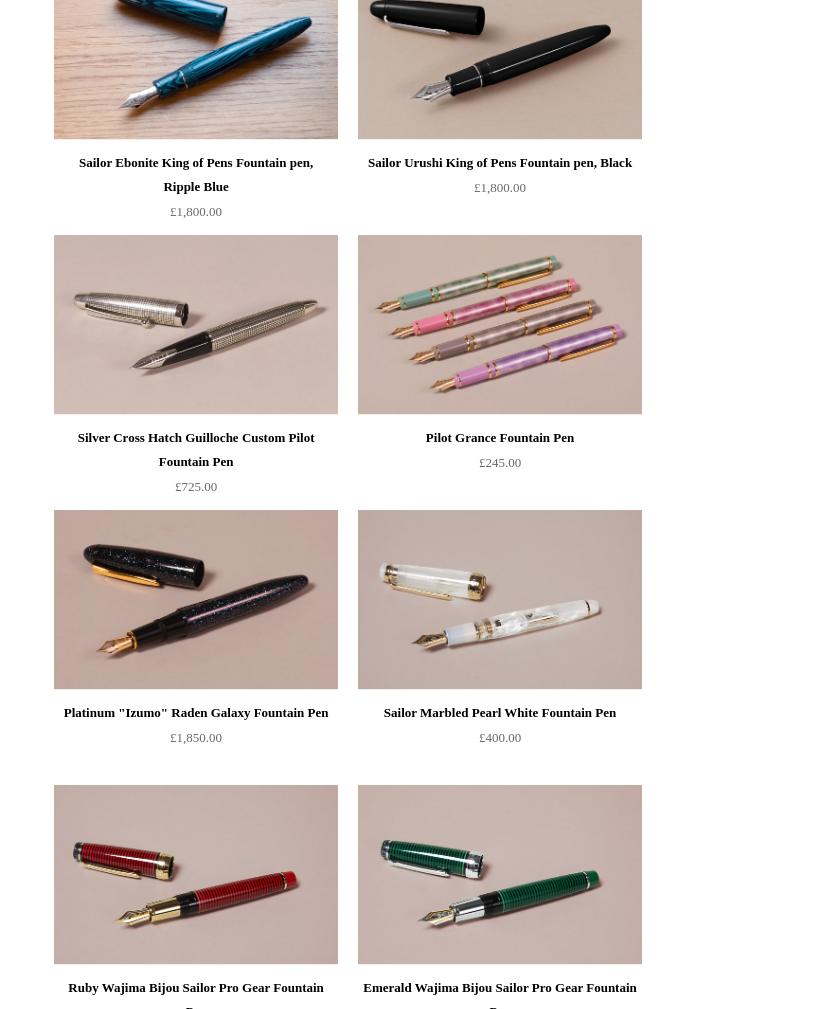 scroll, scrollTop: 3092, scrollLeft: 0, axis: vertical 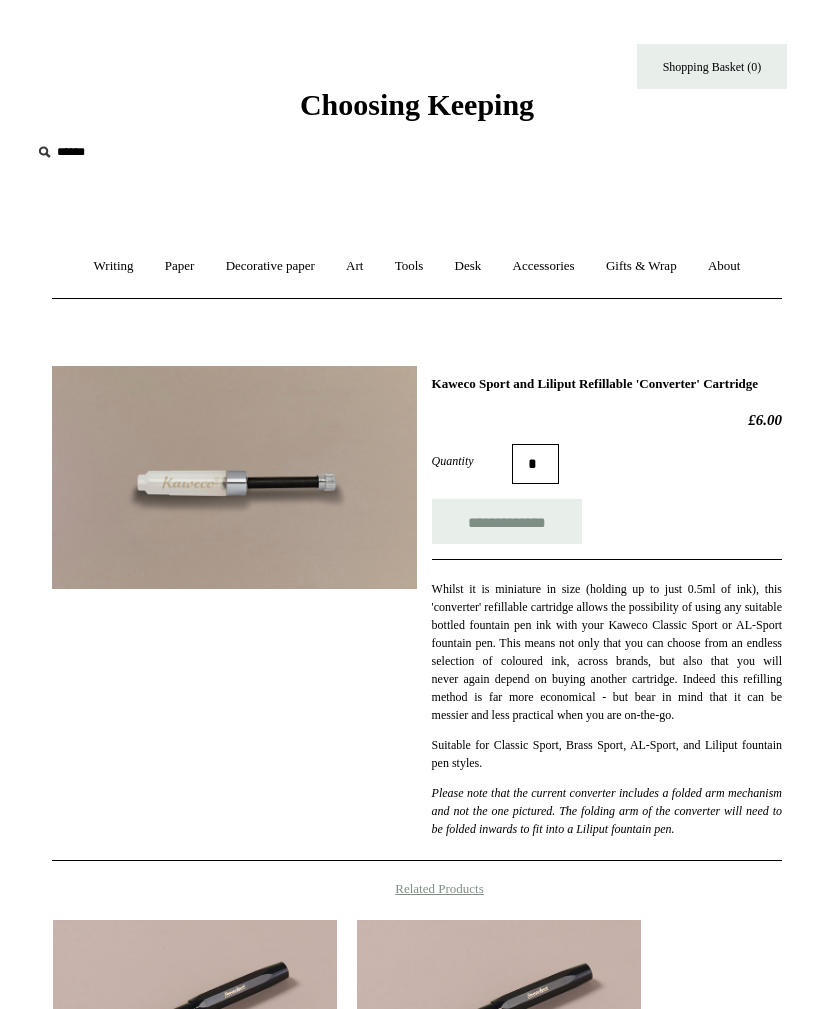 click on "Writing +" at bounding box center (114, 266) 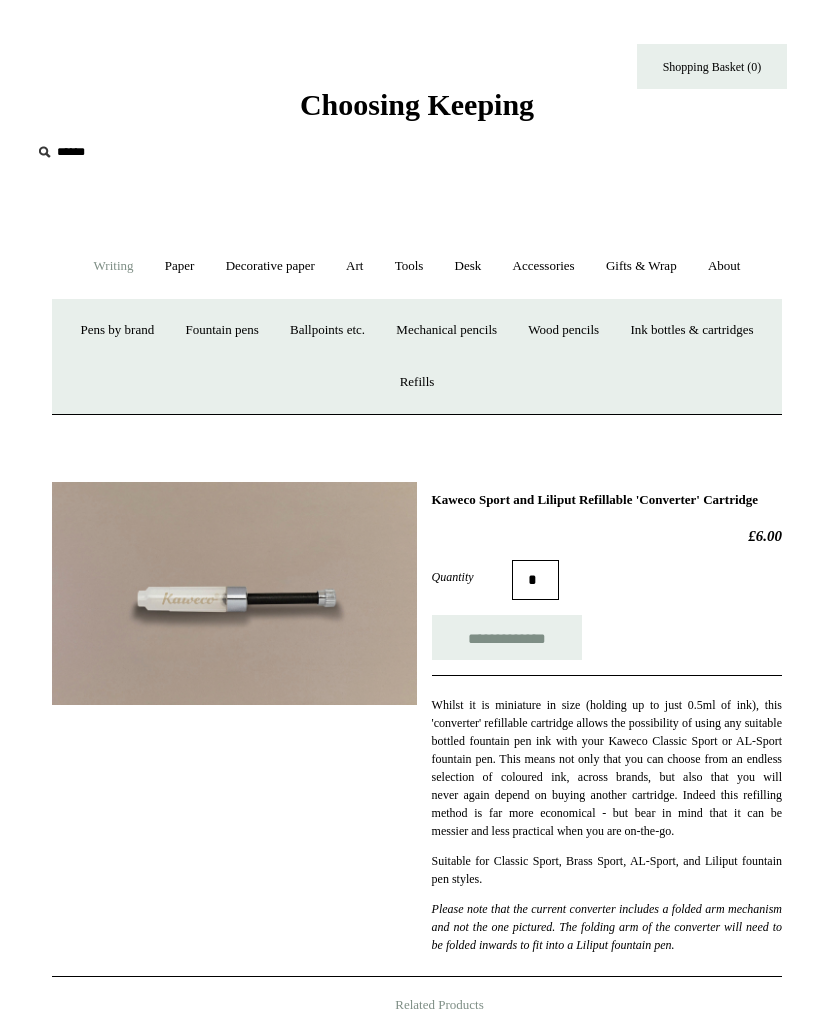 click on "Pens by brand +" at bounding box center (118, 330) 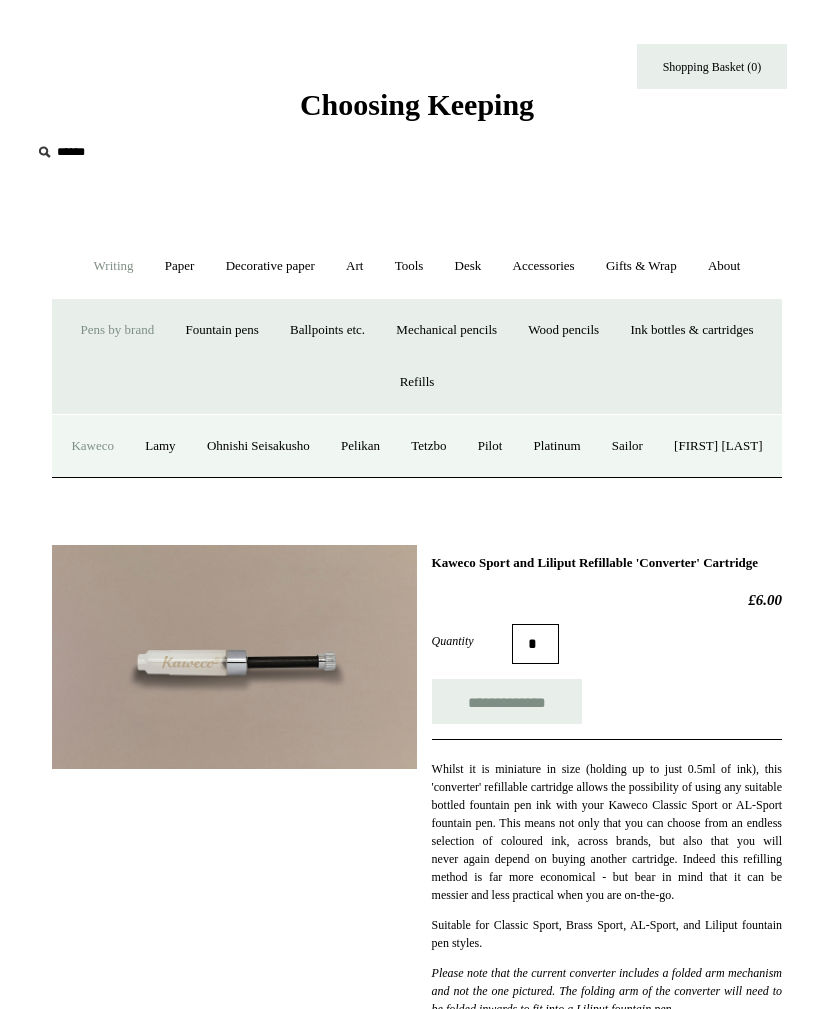 click on "Kaweco" at bounding box center [92, 446] 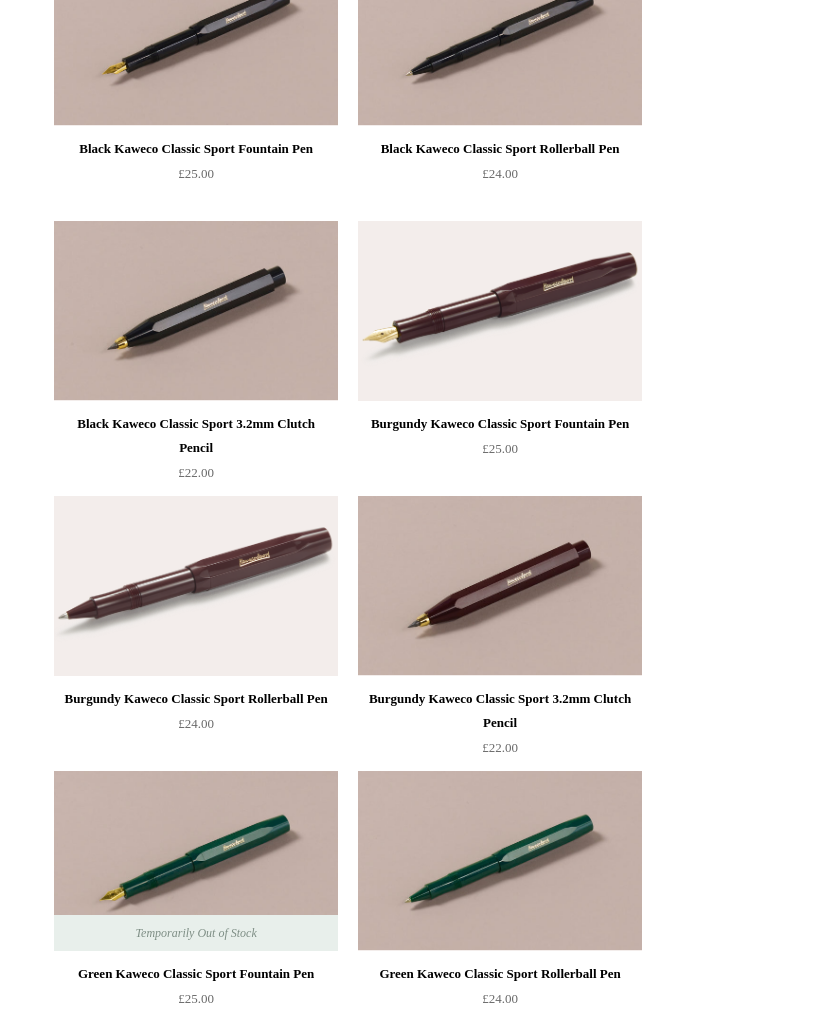 scroll, scrollTop: 375, scrollLeft: 0, axis: vertical 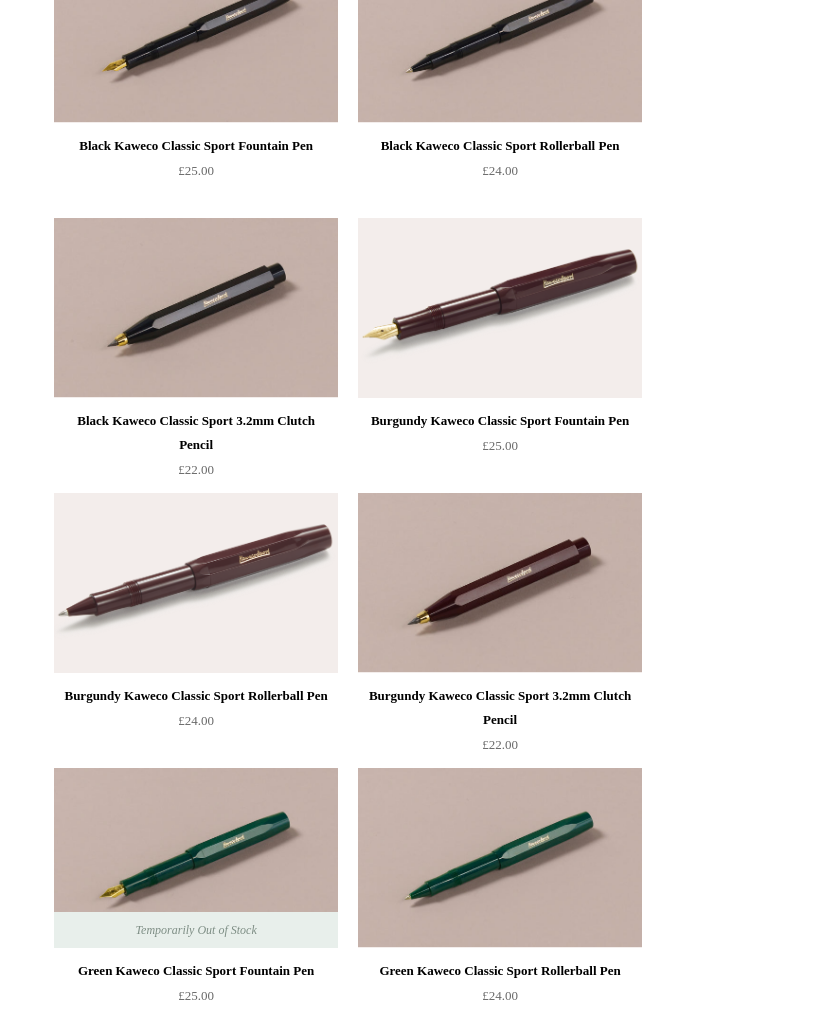 click on "Burgundy Kaweco Classic Sport Fountain Pen" at bounding box center (500, 422) 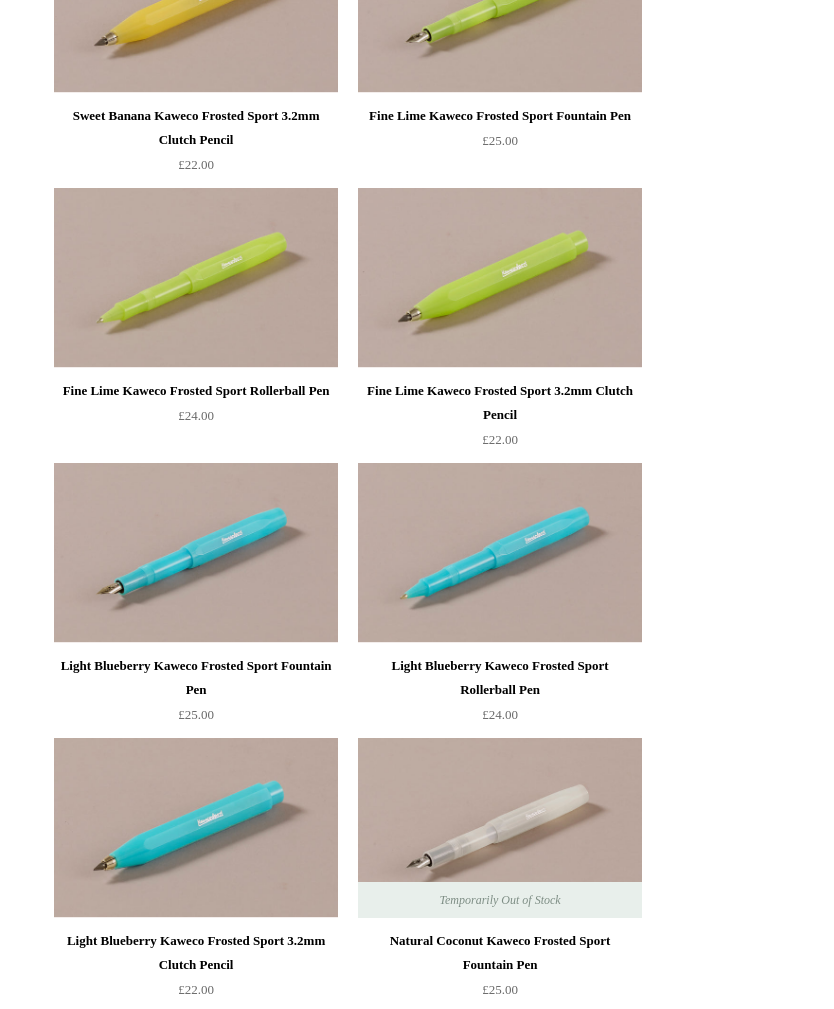 scroll, scrollTop: 5631, scrollLeft: 0, axis: vertical 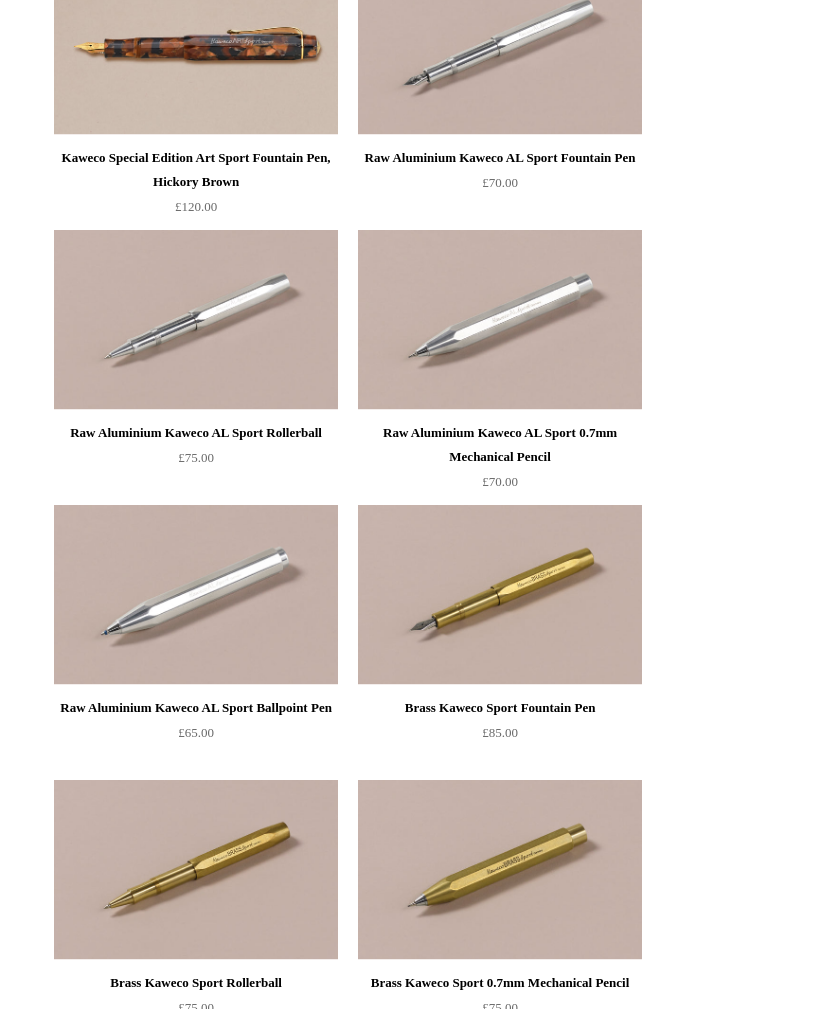 click at bounding box center [500, 596] 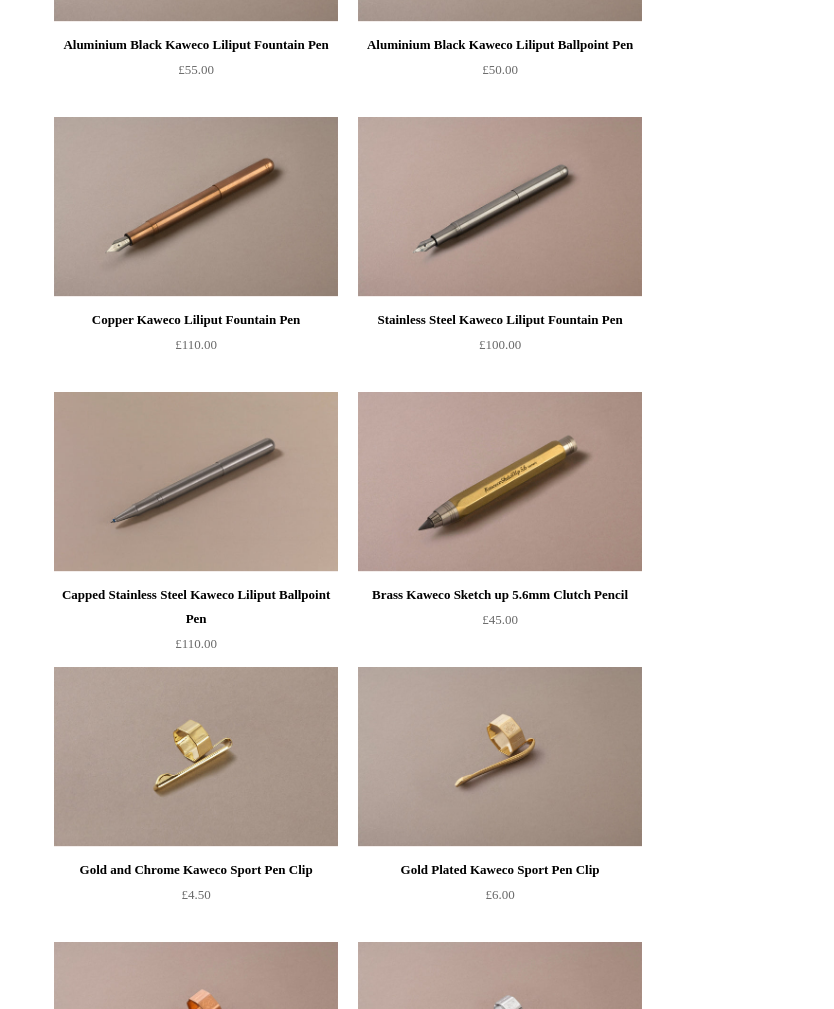 scroll, scrollTop: 12295, scrollLeft: 0, axis: vertical 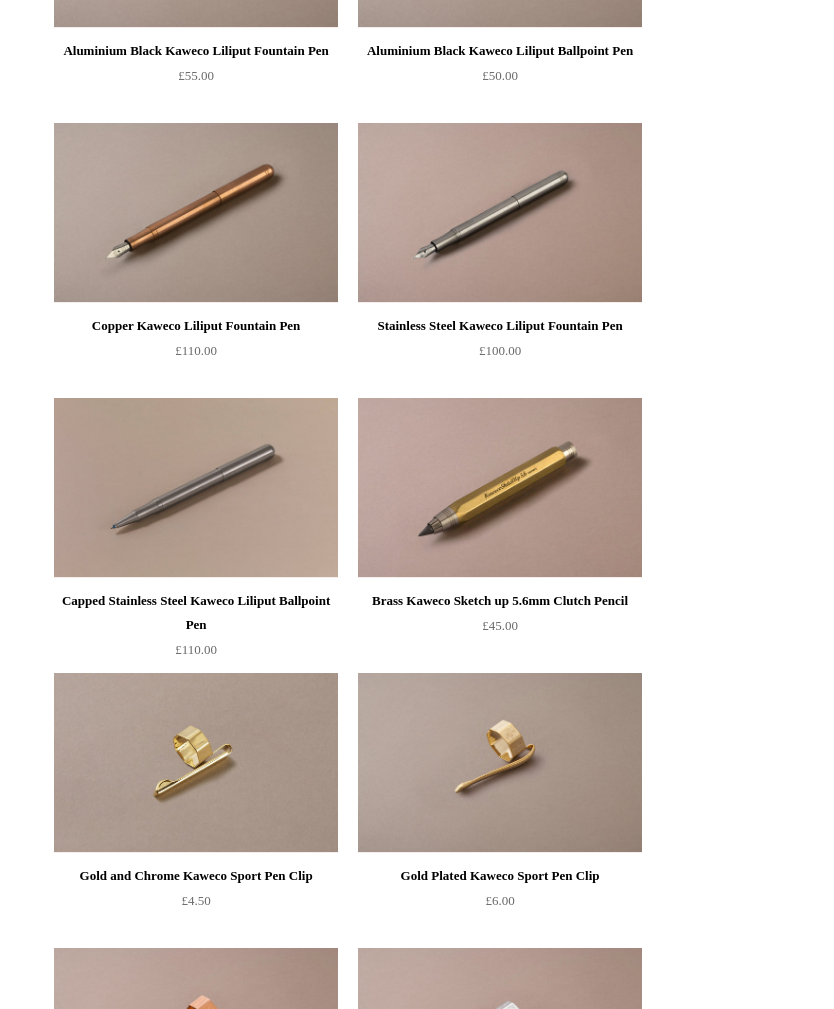 click at bounding box center [196, 214] 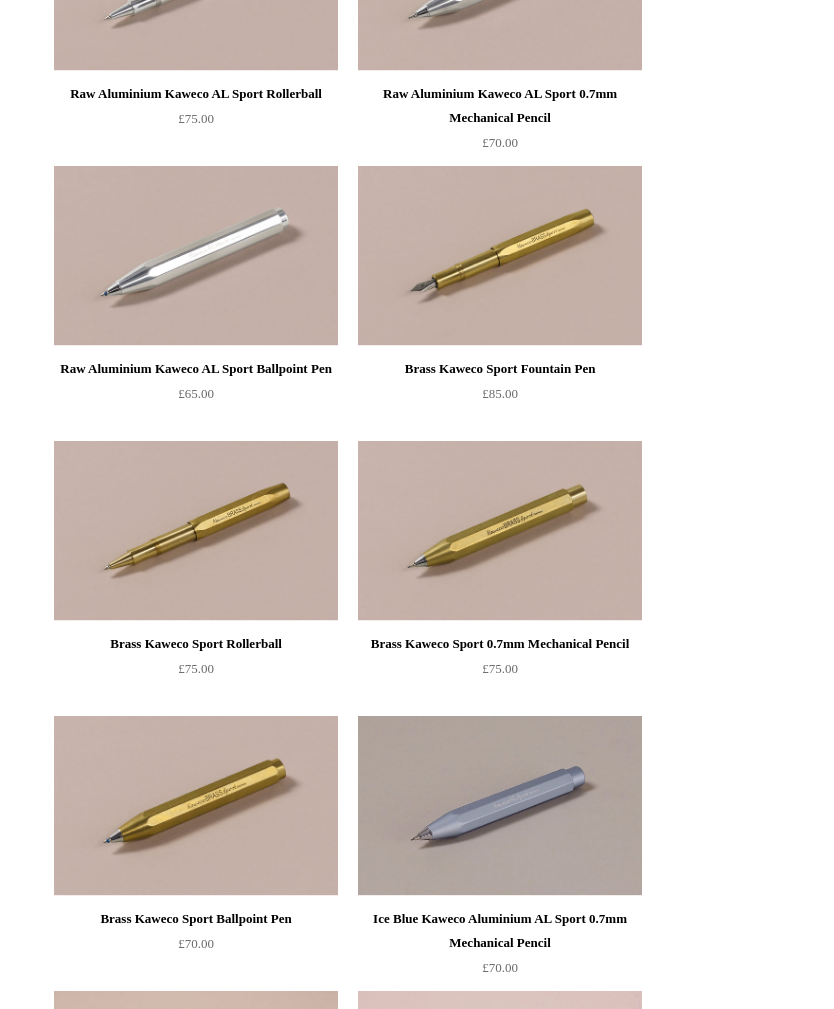 scroll, scrollTop: 8674, scrollLeft: 0, axis: vertical 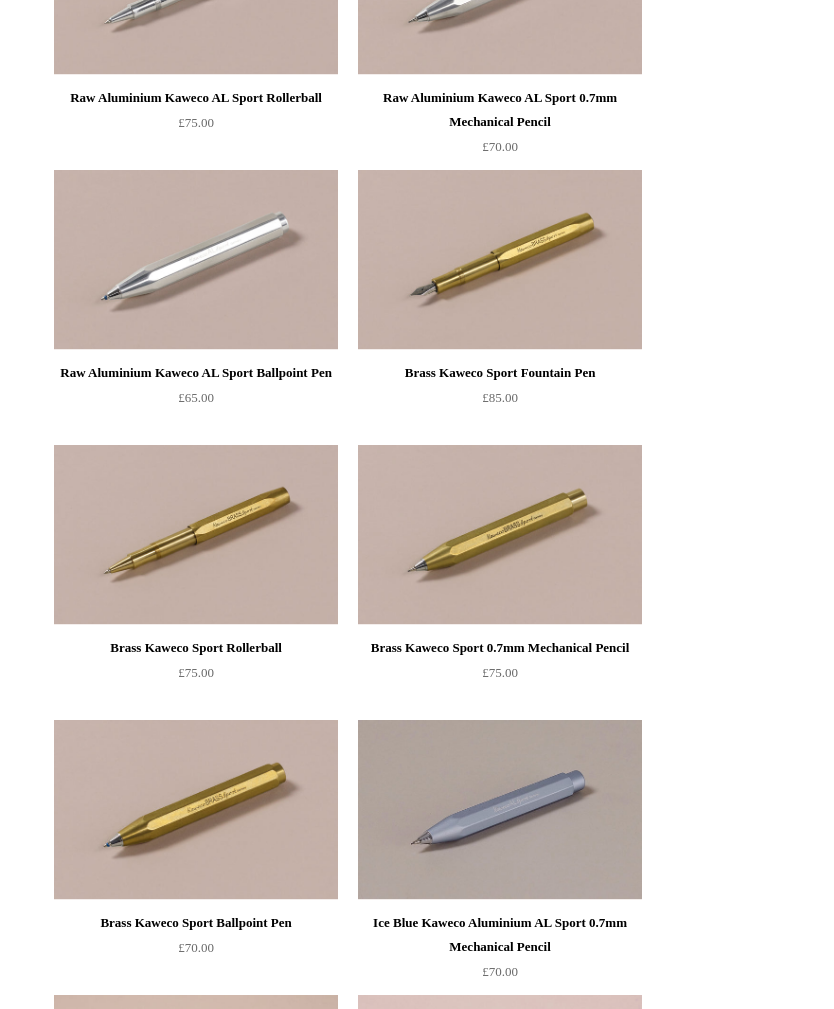 click at bounding box center [500, 260] 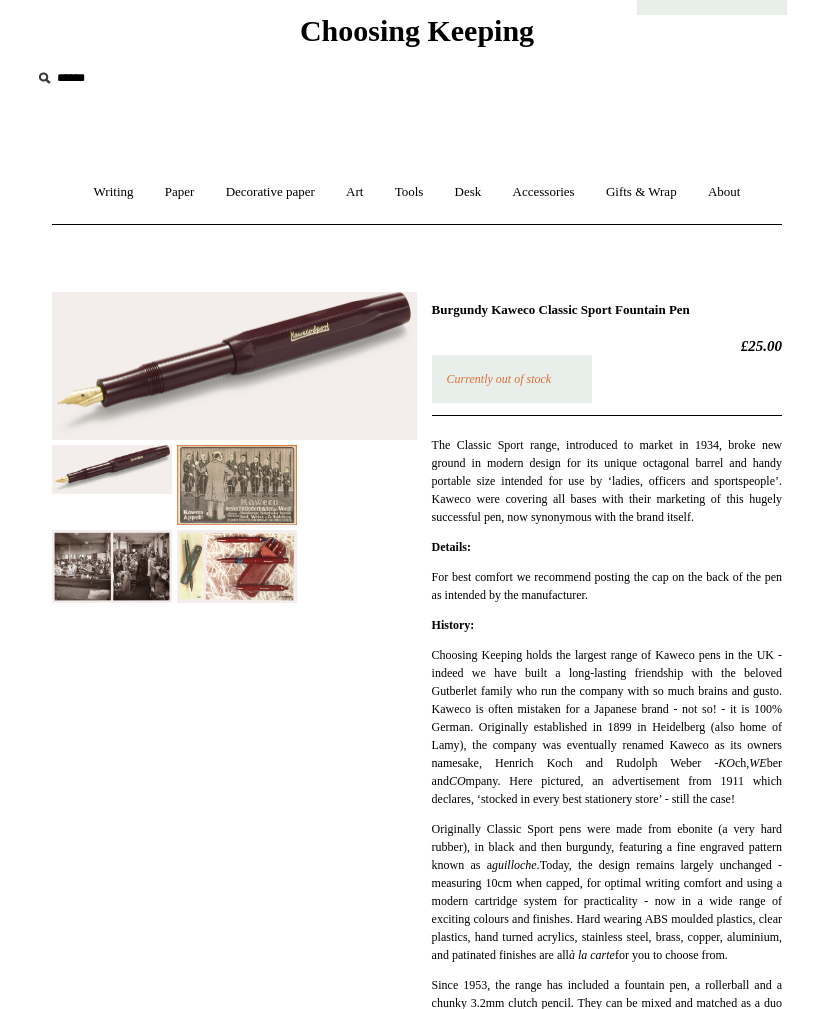 scroll, scrollTop: 0, scrollLeft: 0, axis: both 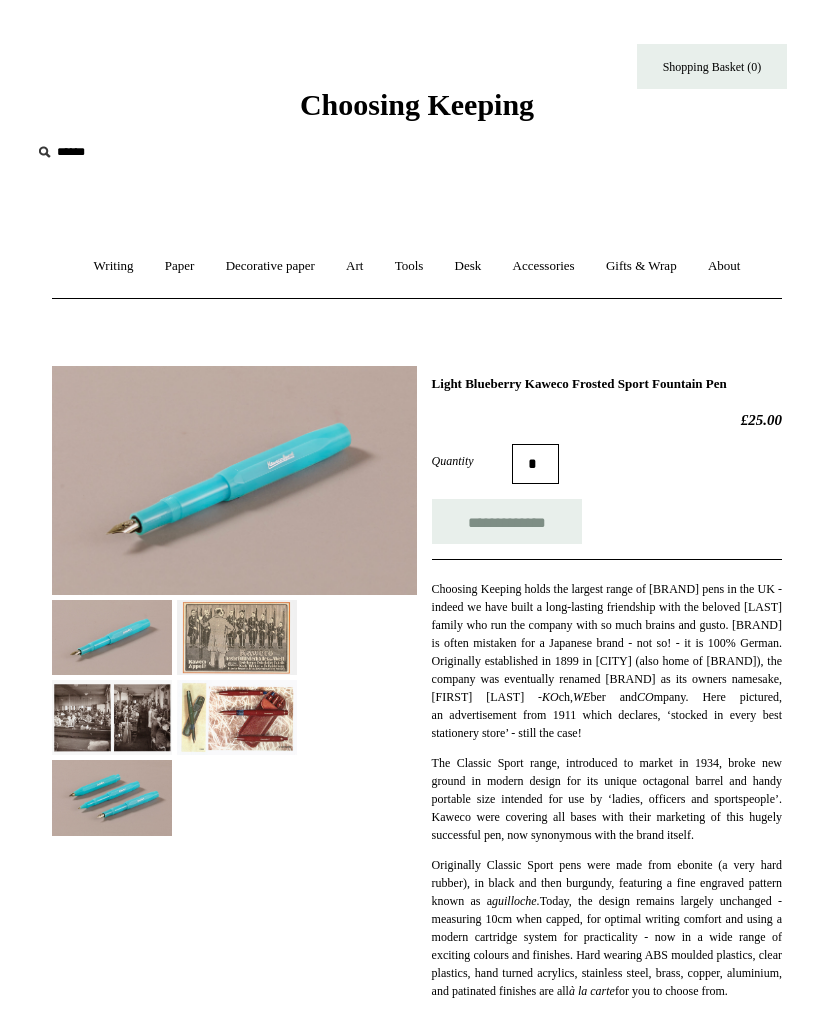 click at bounding box center (234, 480) 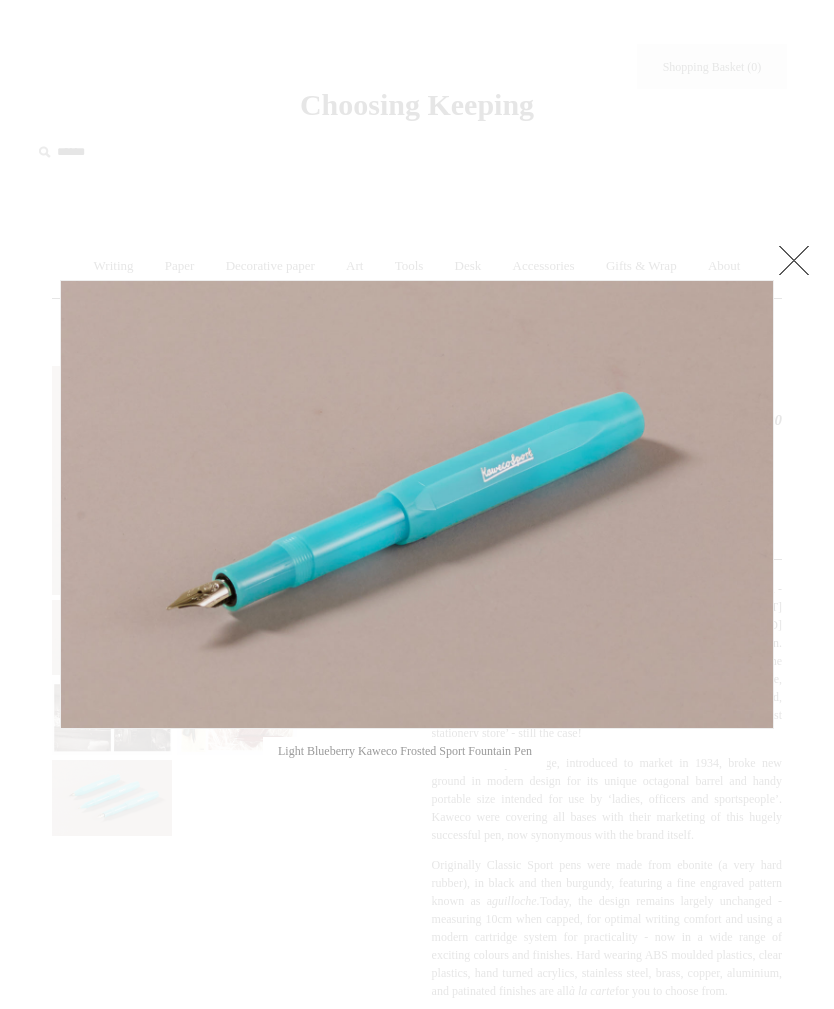 click at bounding box center [794, 260] 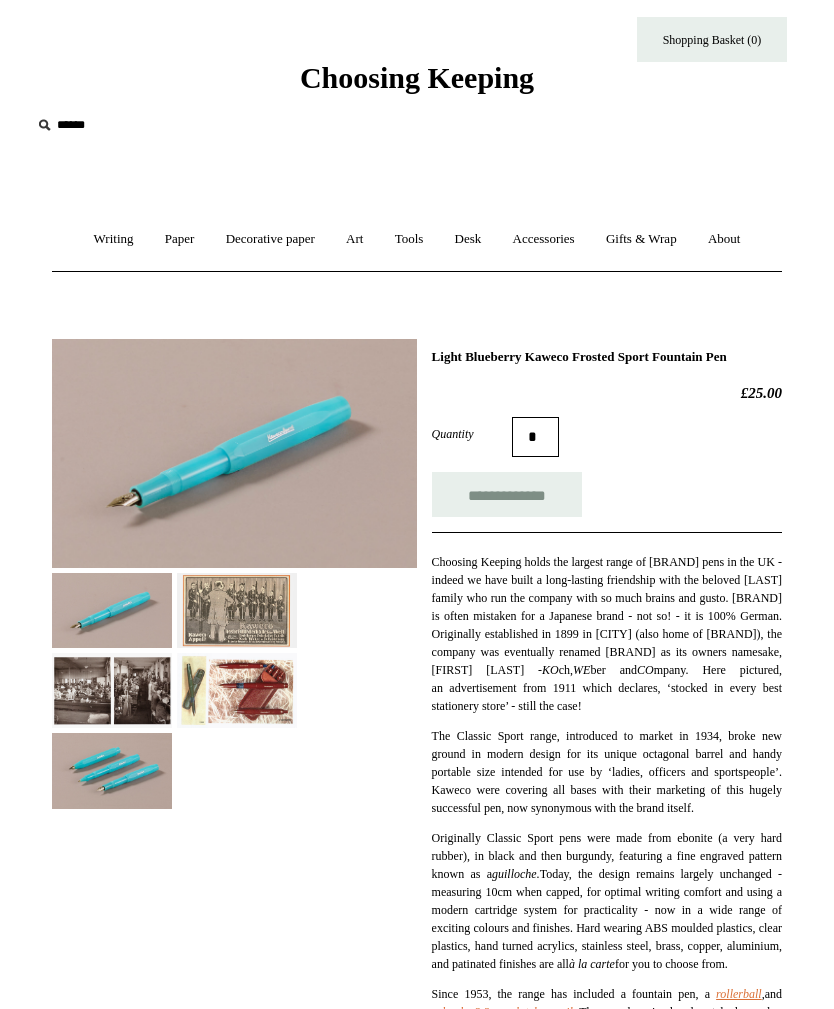 scroll, scrollTop: 0, scrollLeft: 0, axis: both 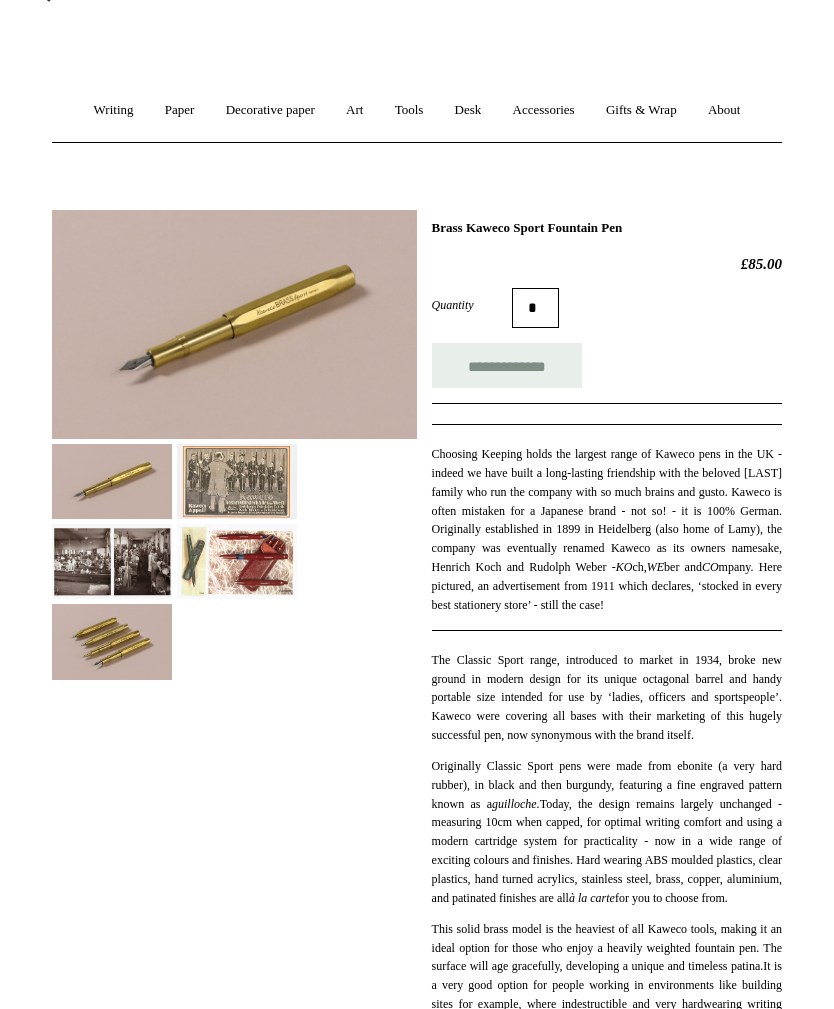 click at bounding box center [234, 325] 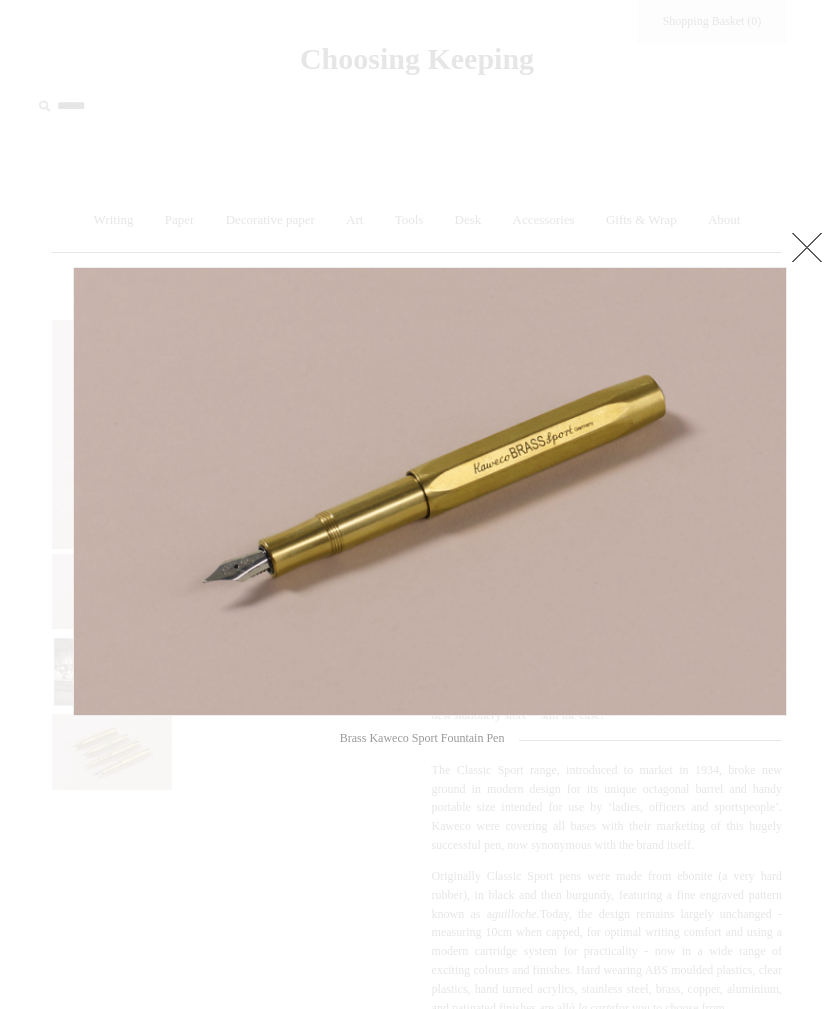 scroll, scrollTop: 46, scrollLeft: 0, axis: vertical 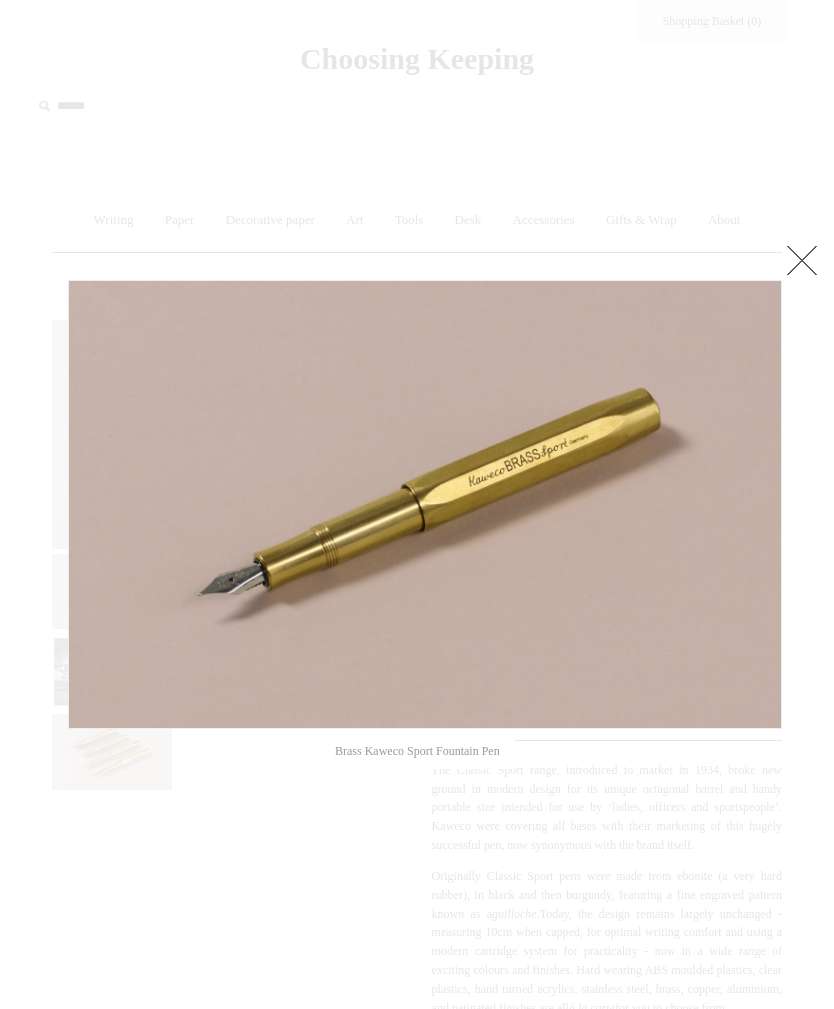 click at bounding box center [802, 260] 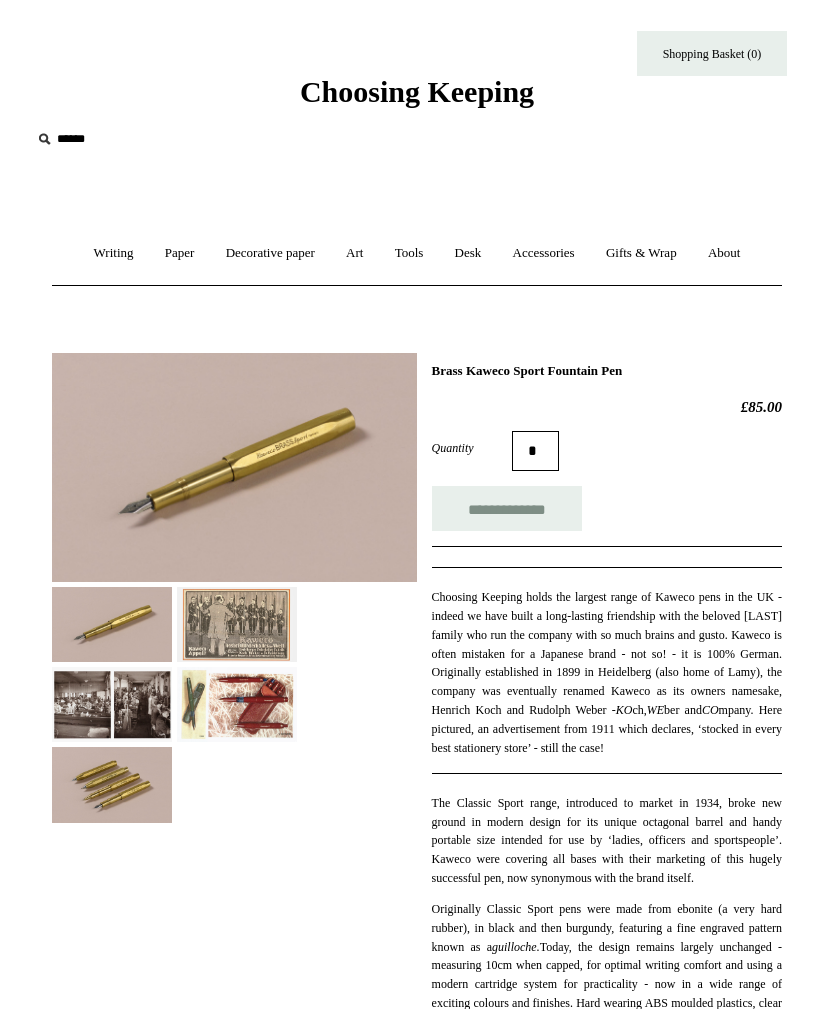 scroll, scrollTop: 0, scrollLeft: 0, axis: both 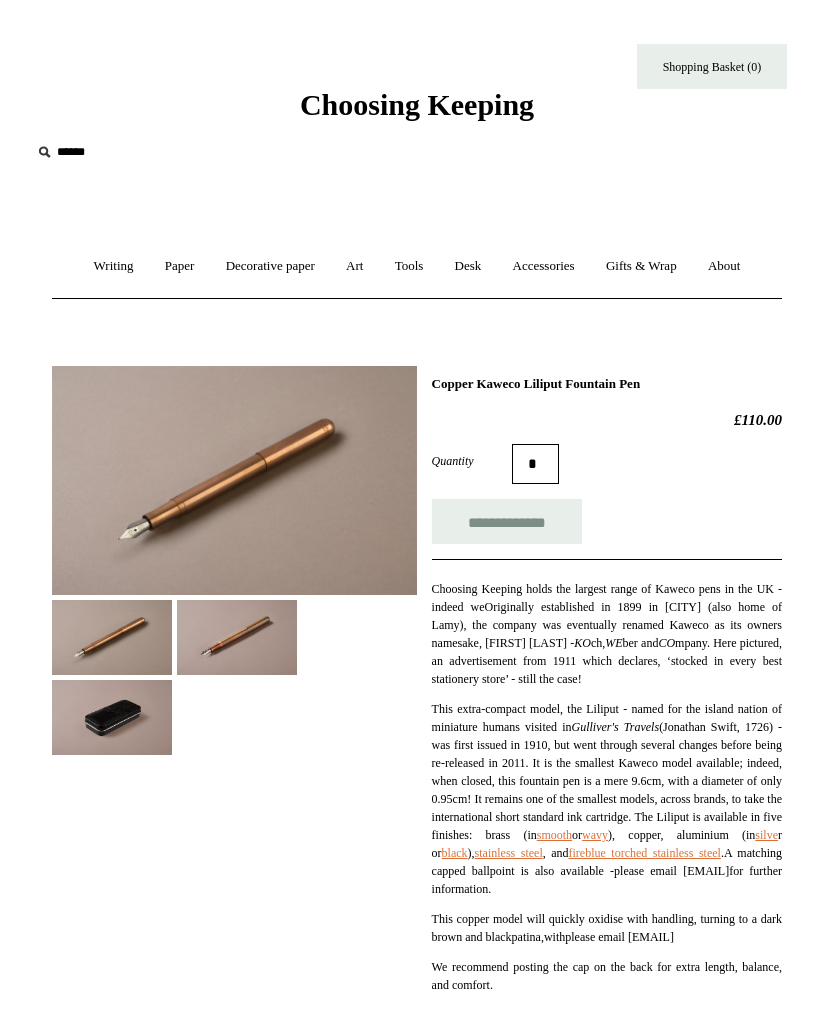 click at bounding box center (234, 480) 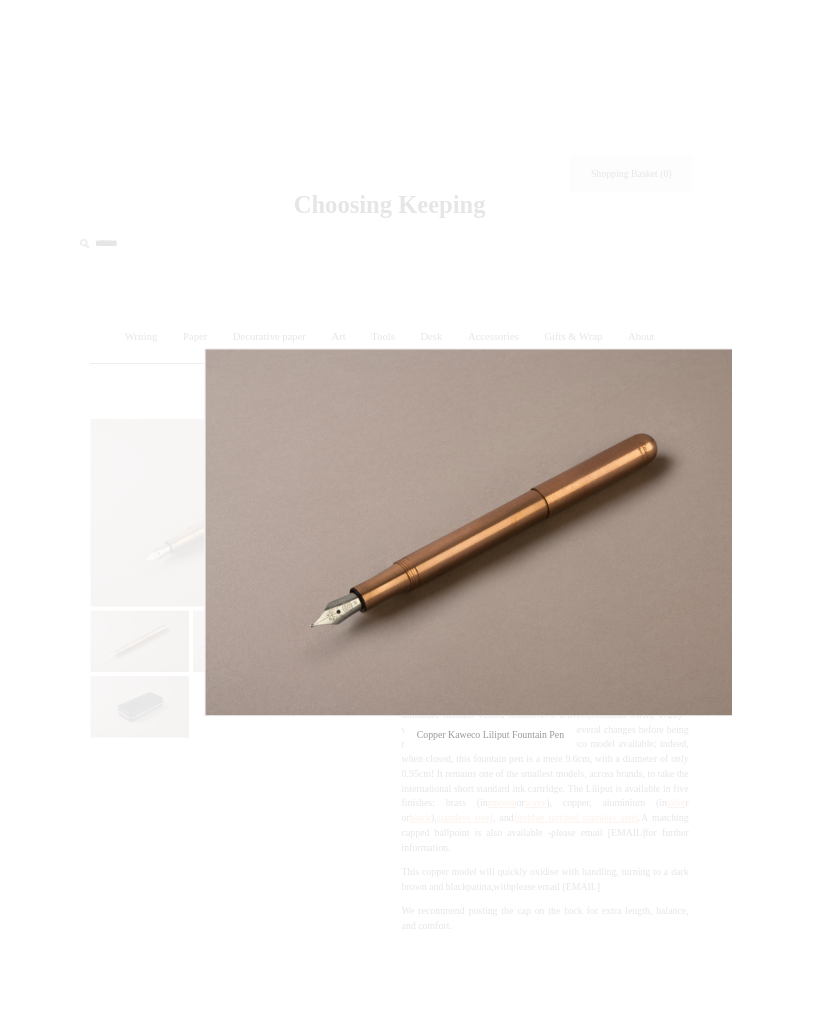 scroll, scrollTop: 0, scrollLeft: 76, axis: horizontal 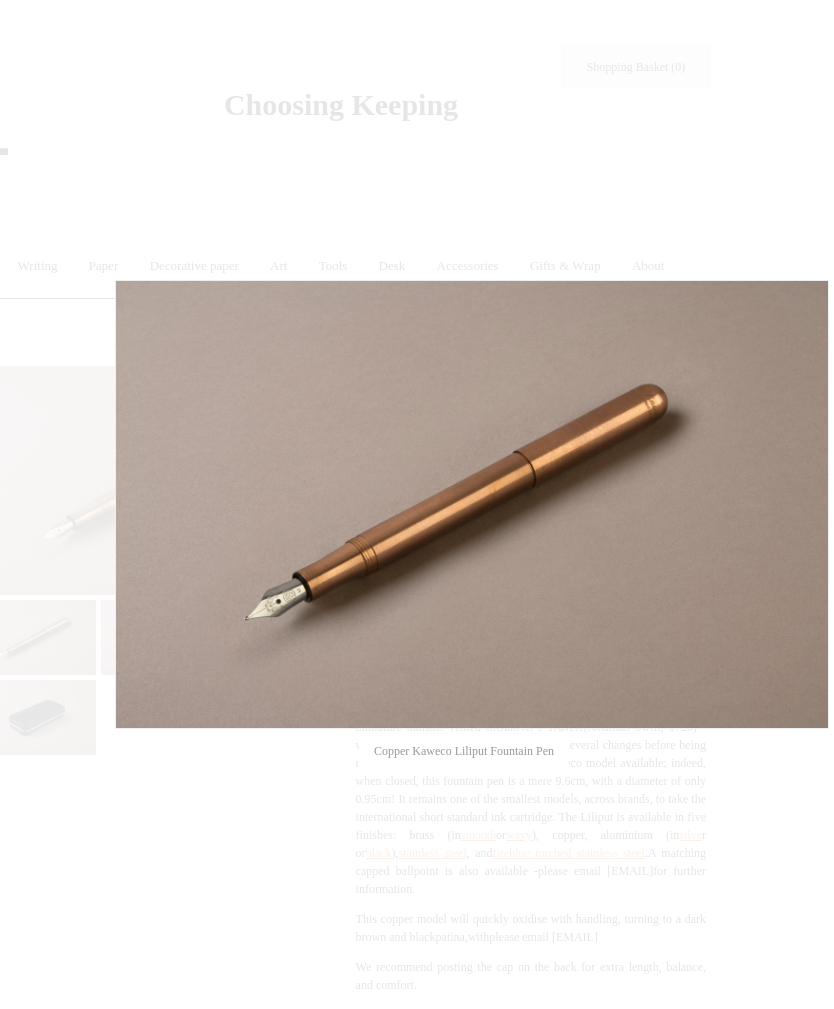 click at bounding box center (-9405, 505) 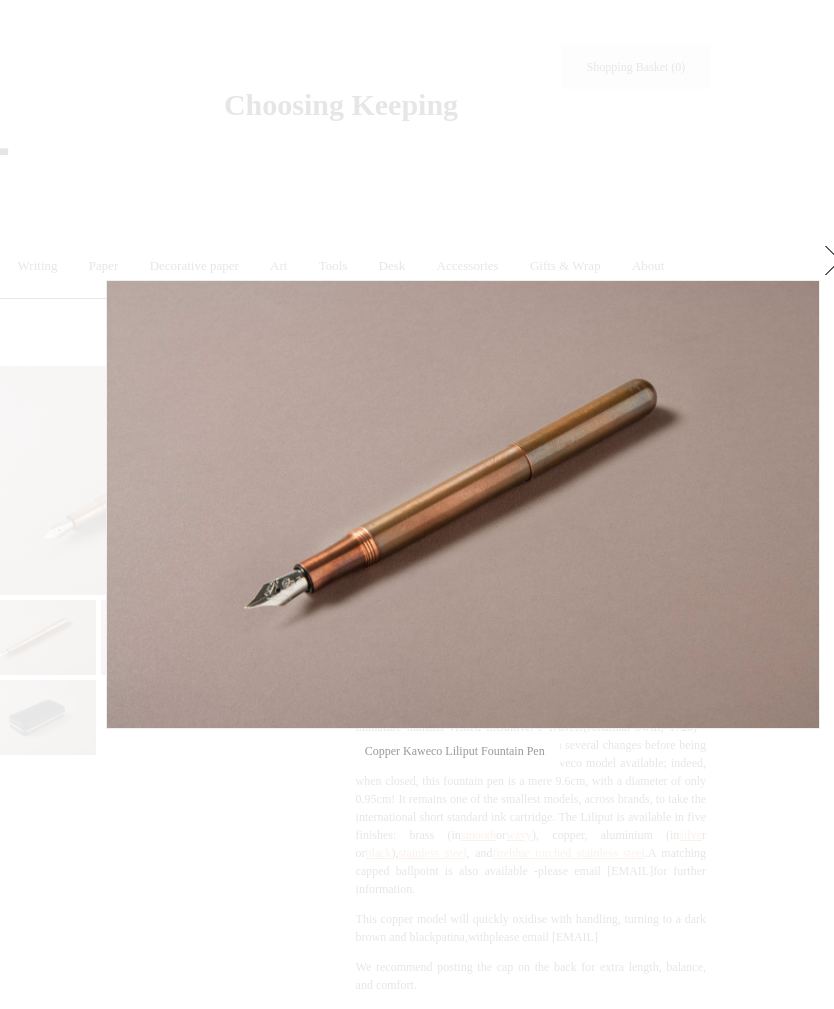 scroll, scrollTop: 0, scrollLeft: 56, axis: horizontal 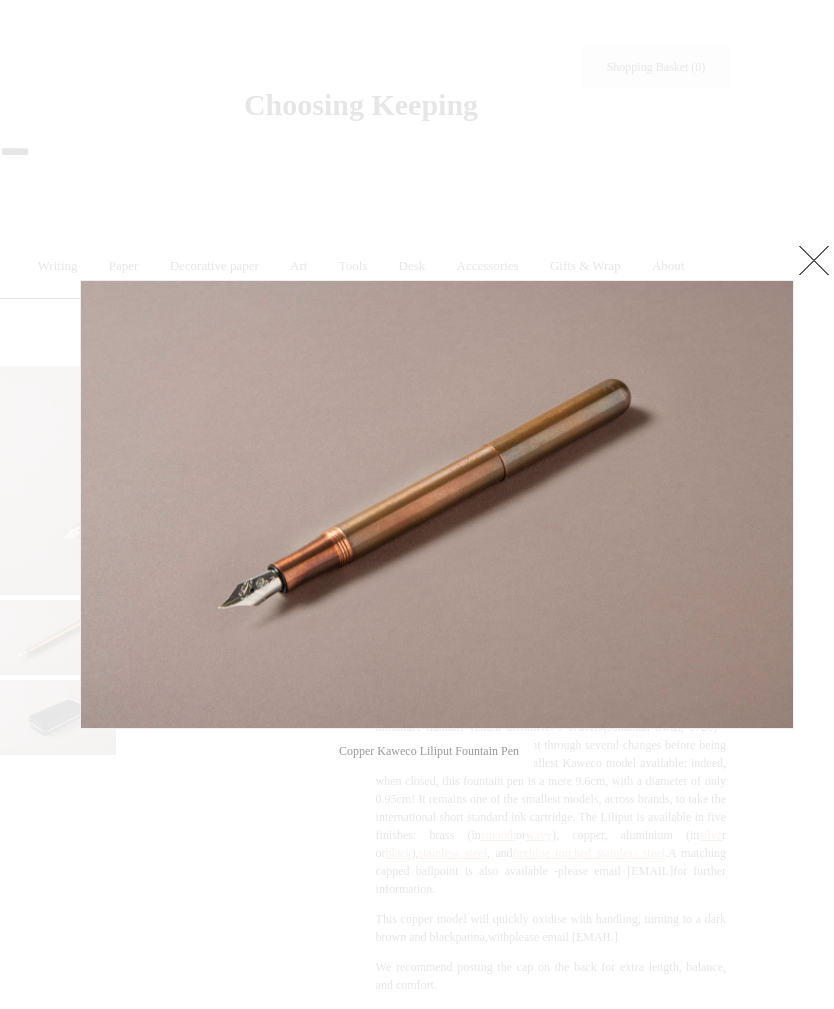 click at bounding box center (-9440, 505) 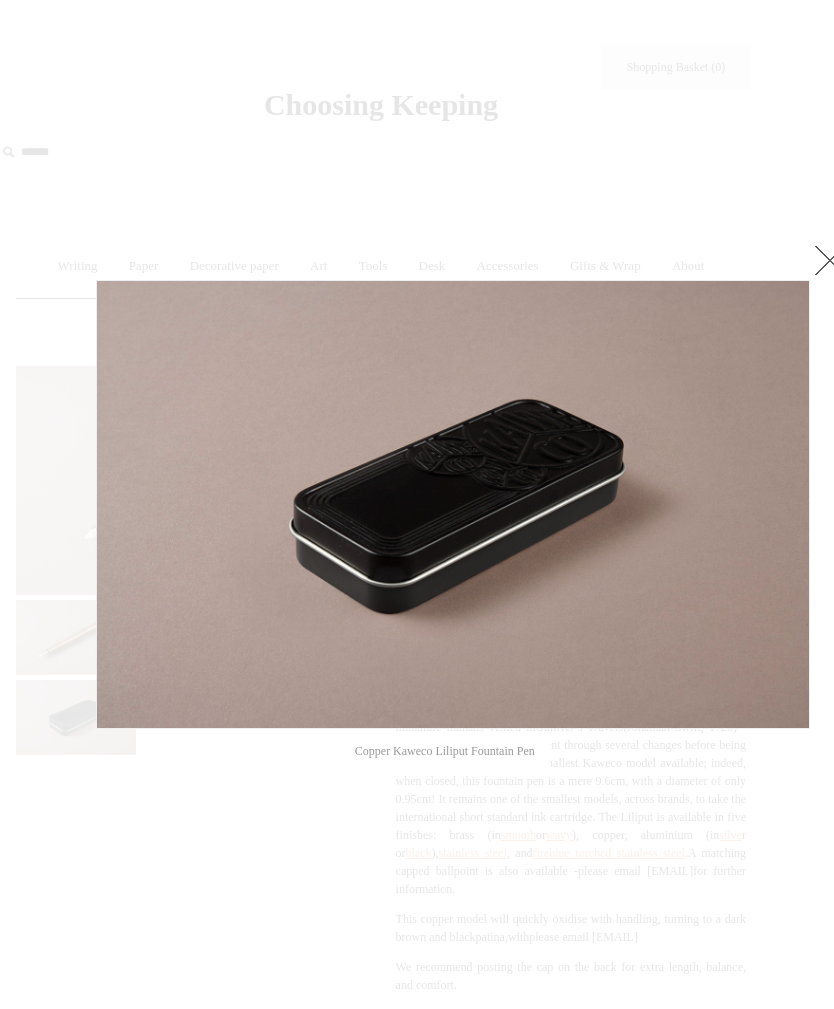 scroll, scrollTop: 0, scrollLeft: 16, axis: horizontal 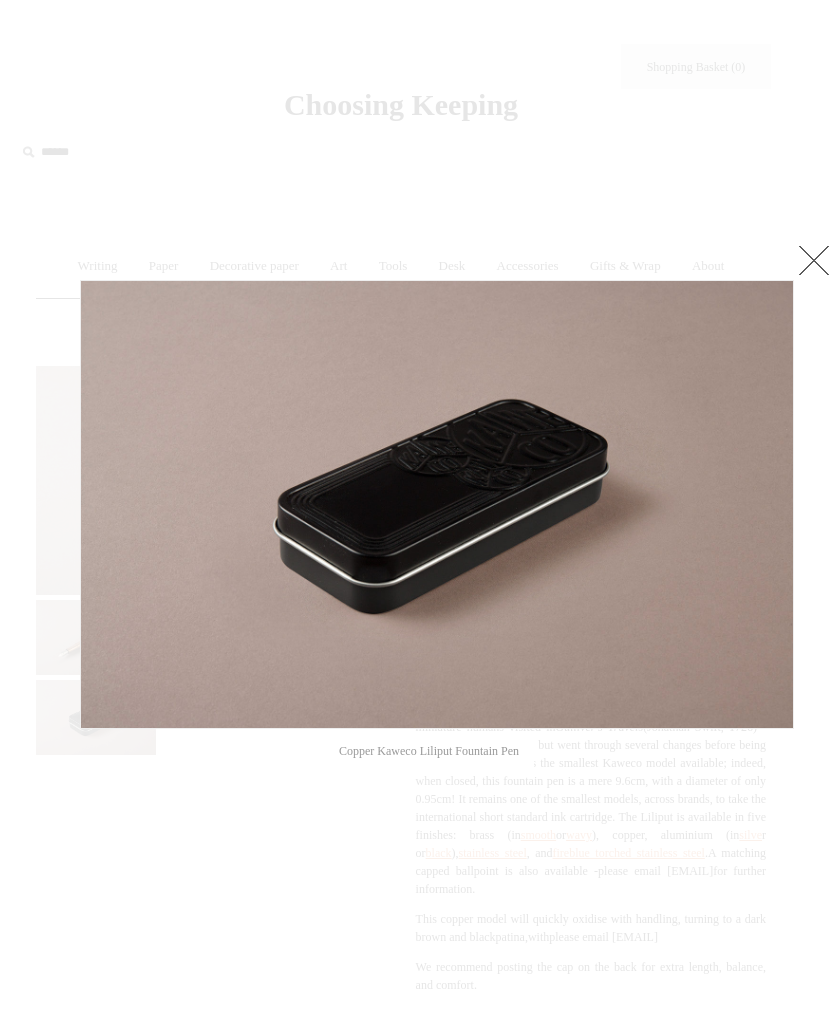 click at bounding box center [-9440, 505] 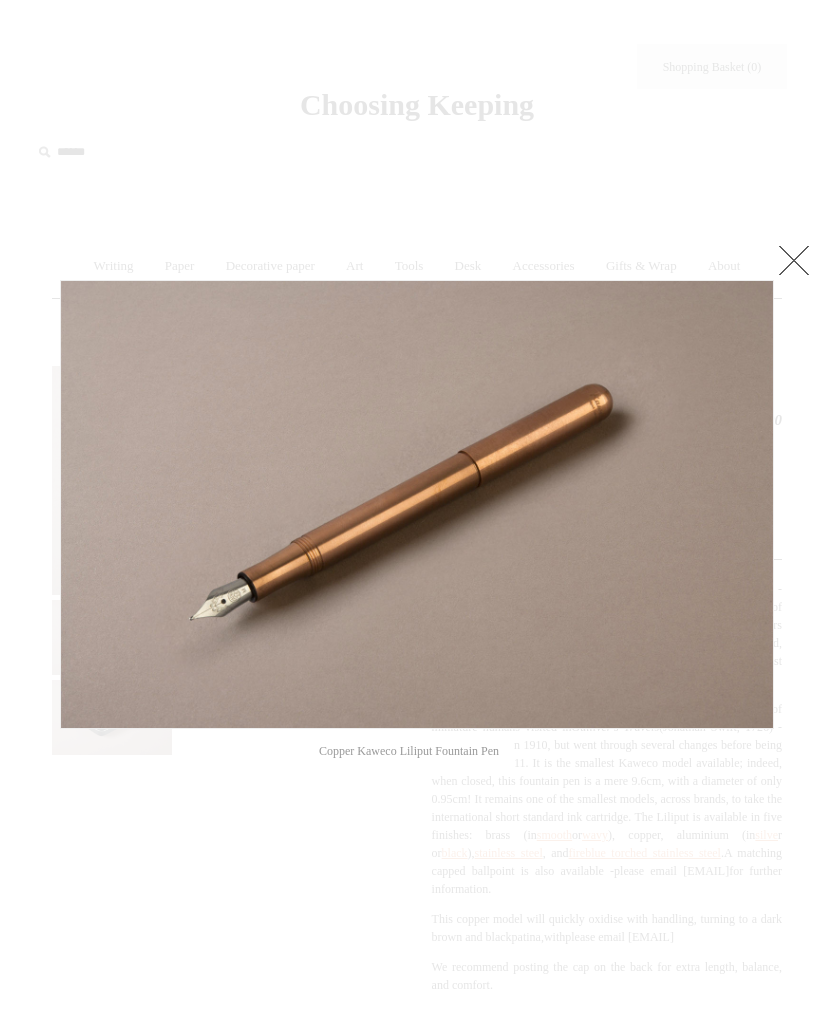 click at bounding box center [794, 260] 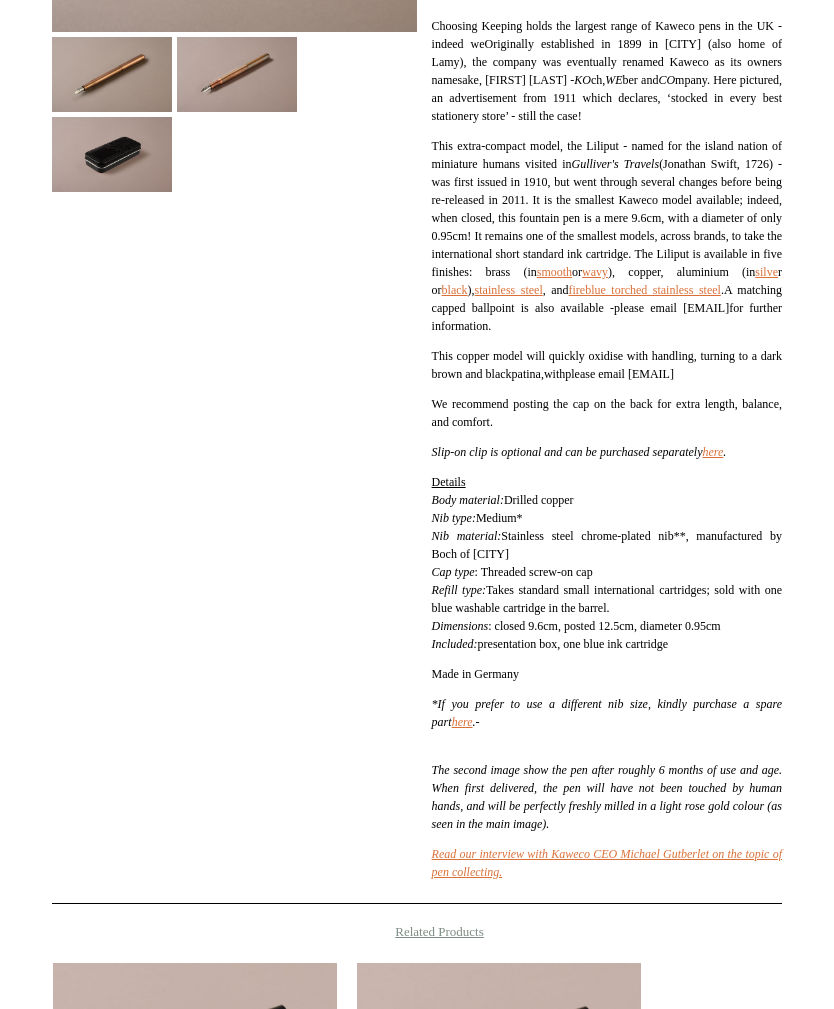 scroll, scrollTop: 564, scrollLeft: 0, axis: vertical 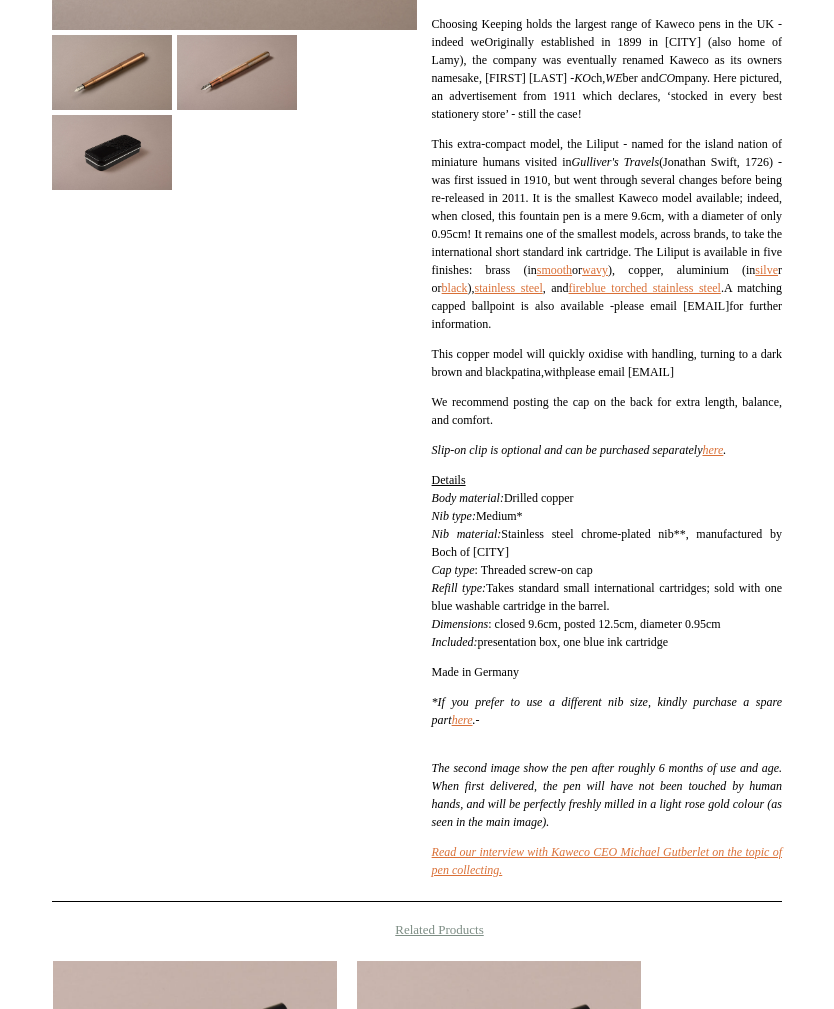 click on "fireblue torched stainless steel" at bounding box center (645, 289) 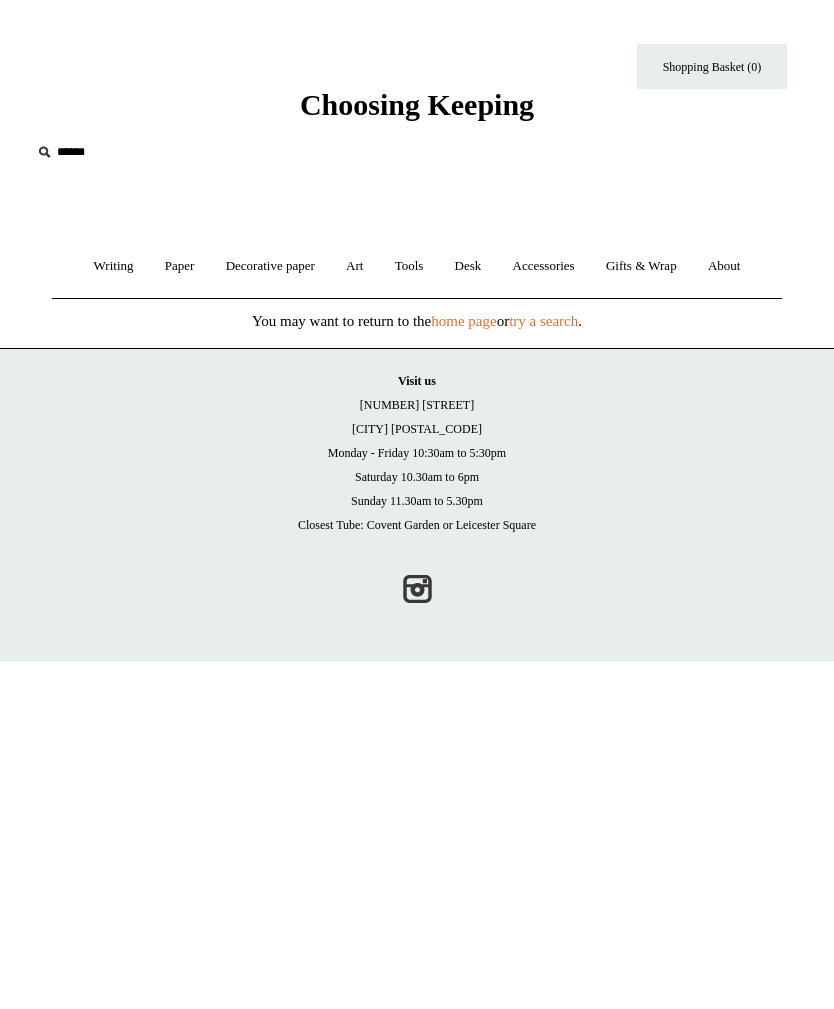 scroll, scrollTop: 0, scrollLeft: 0, axis: both 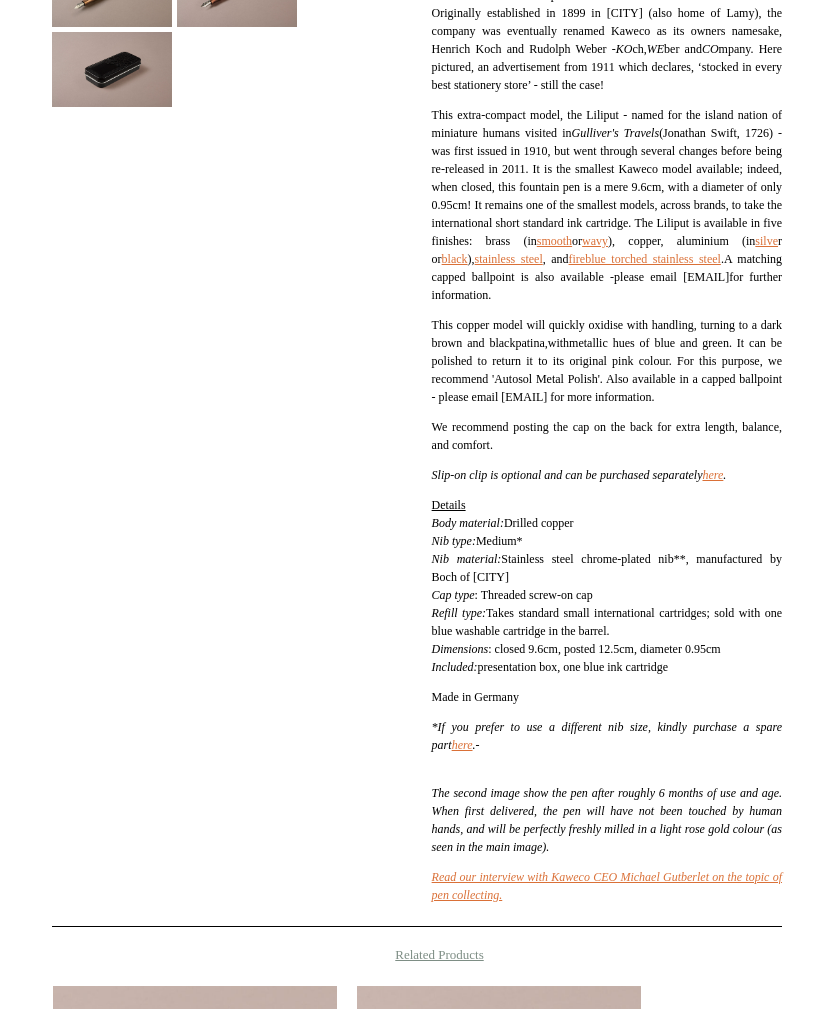 click on "here" at bounding box center [712, 475] 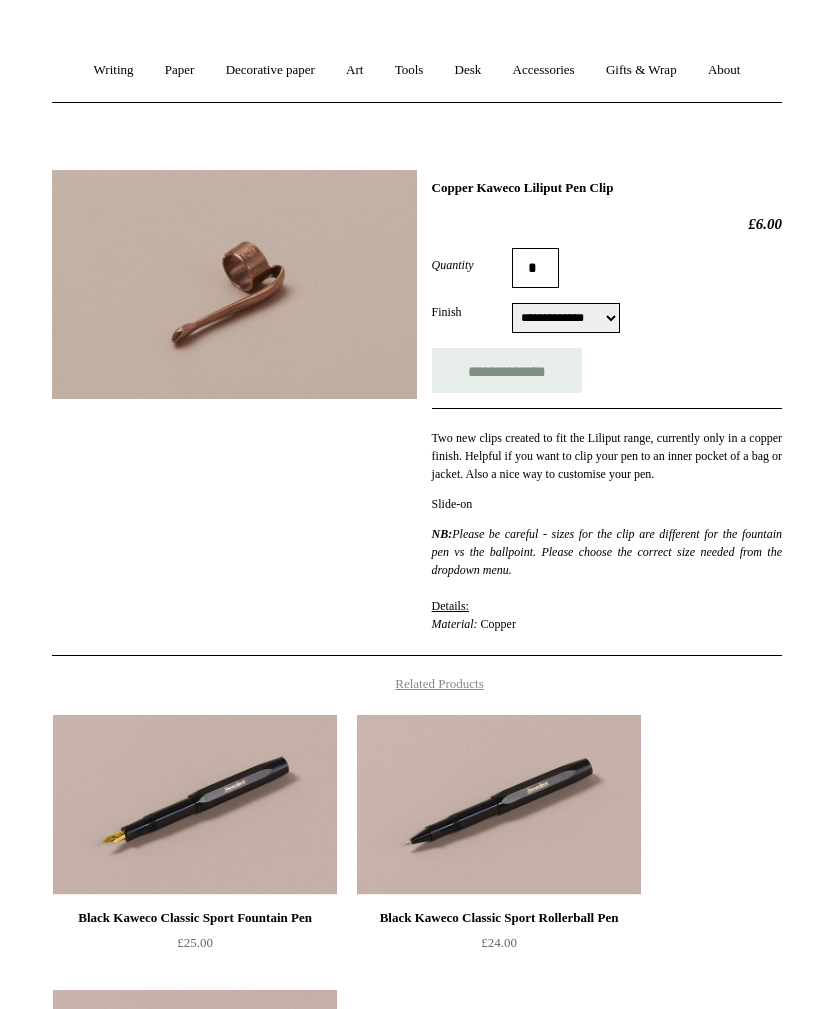 scroll, scrollTop: 195, scrollLeft: 0, axis: vertical 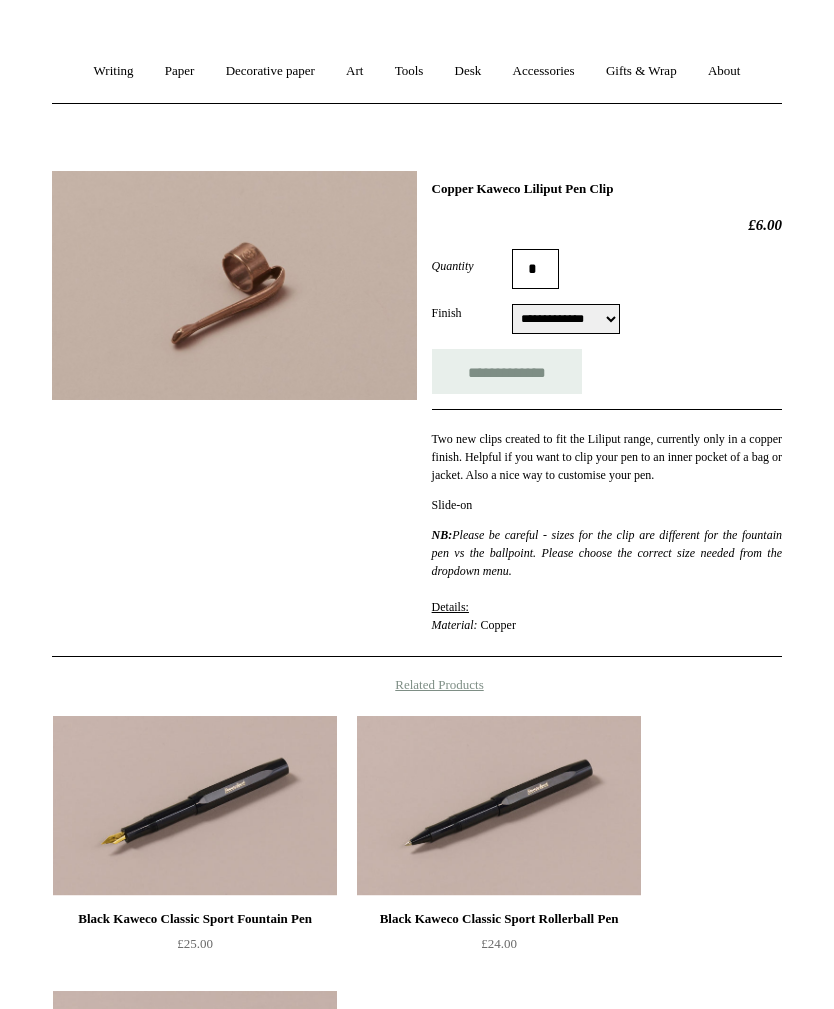 click on "**********" at bounding box center [566, 319] 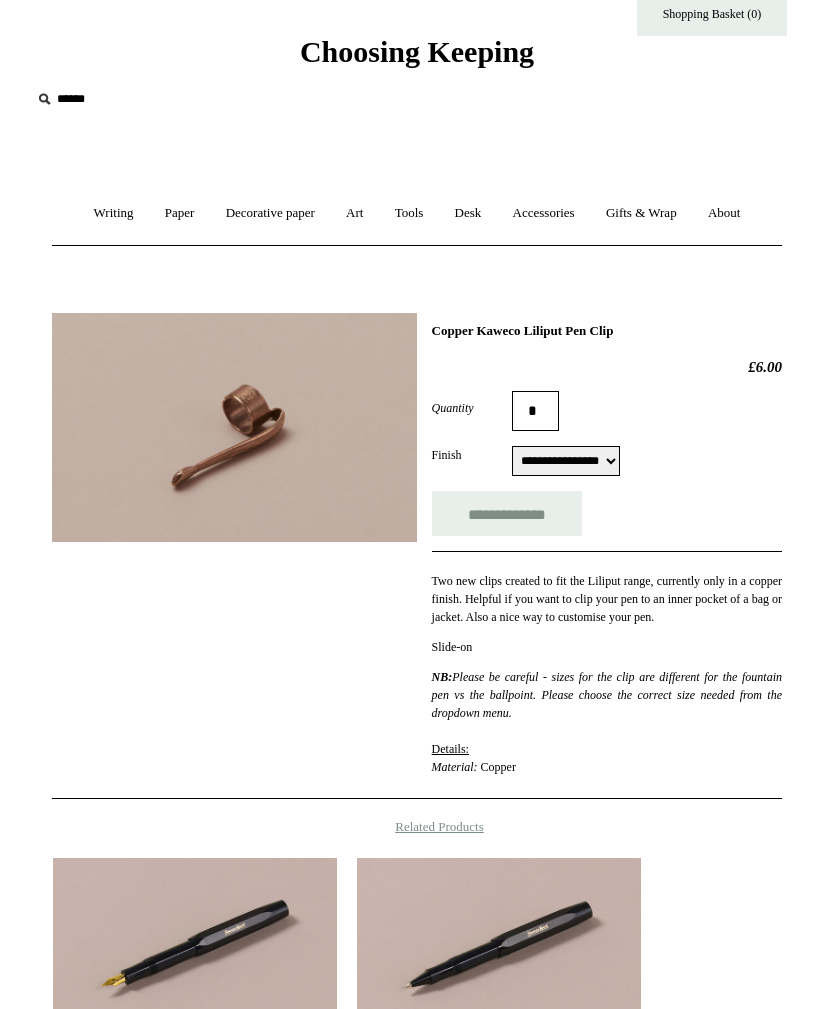 scroll, scrollTop: 25, scrollLeft: 0, axis: vertical 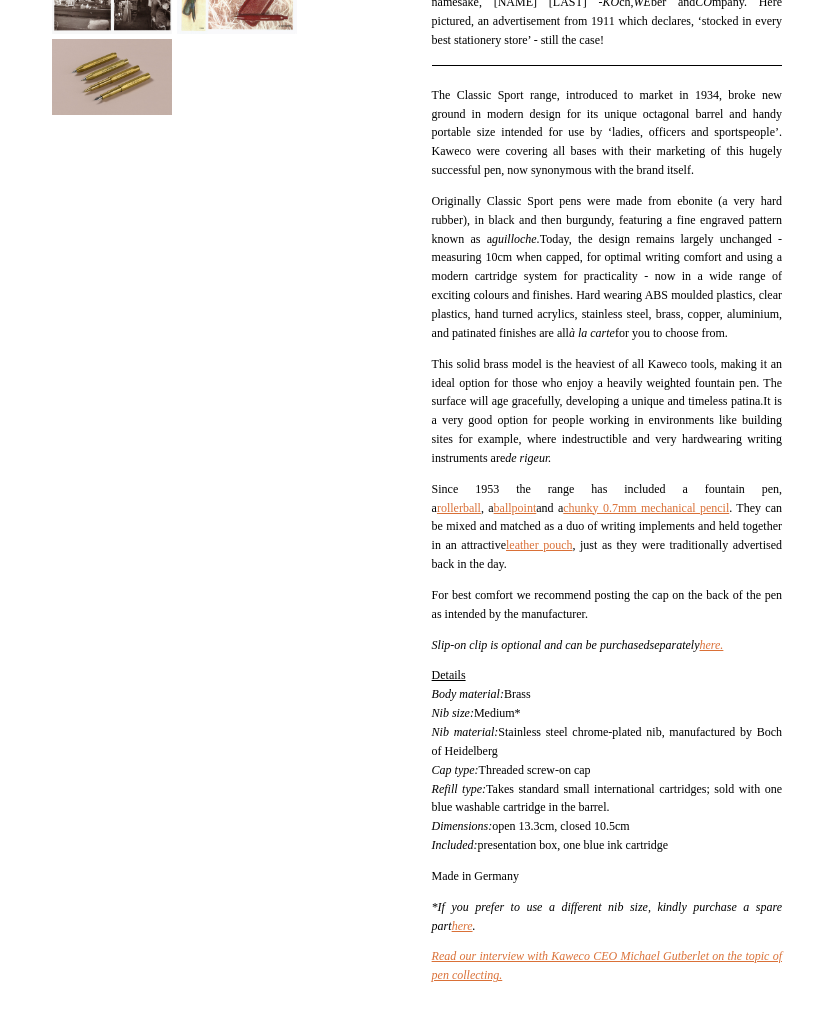 click on "here." at bounding box center (711, 645) 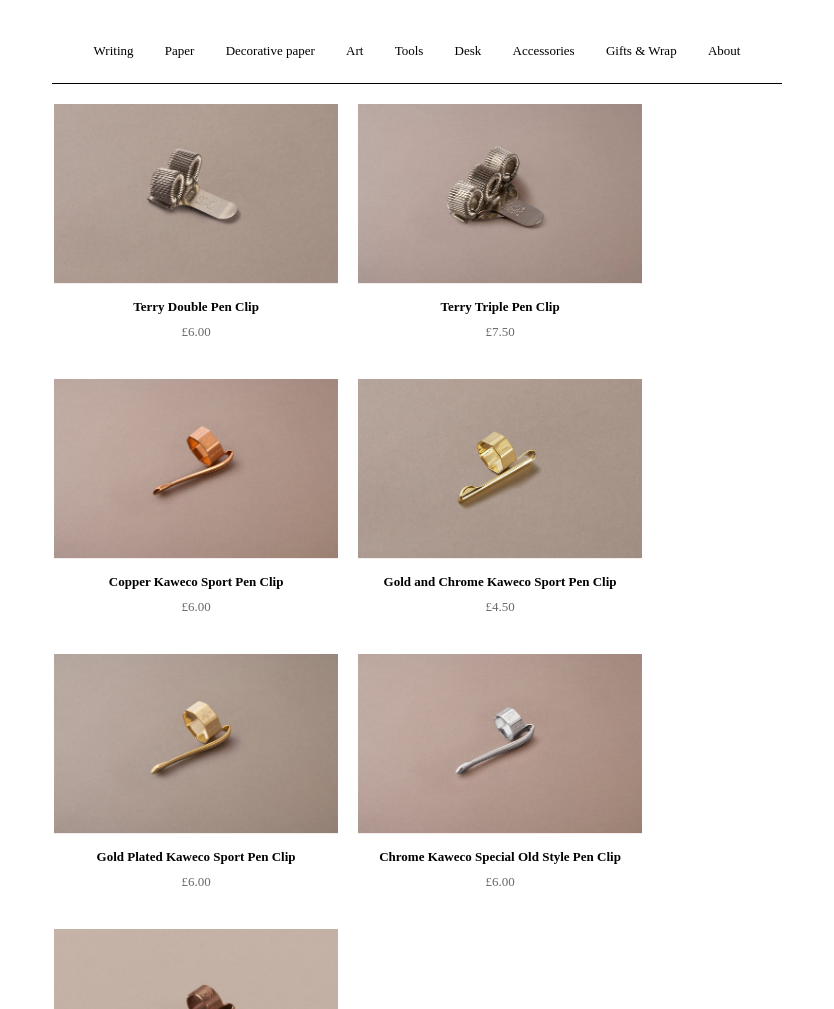 scroll, scrollTop: 212, scrollLeft: 0, axis: vertical 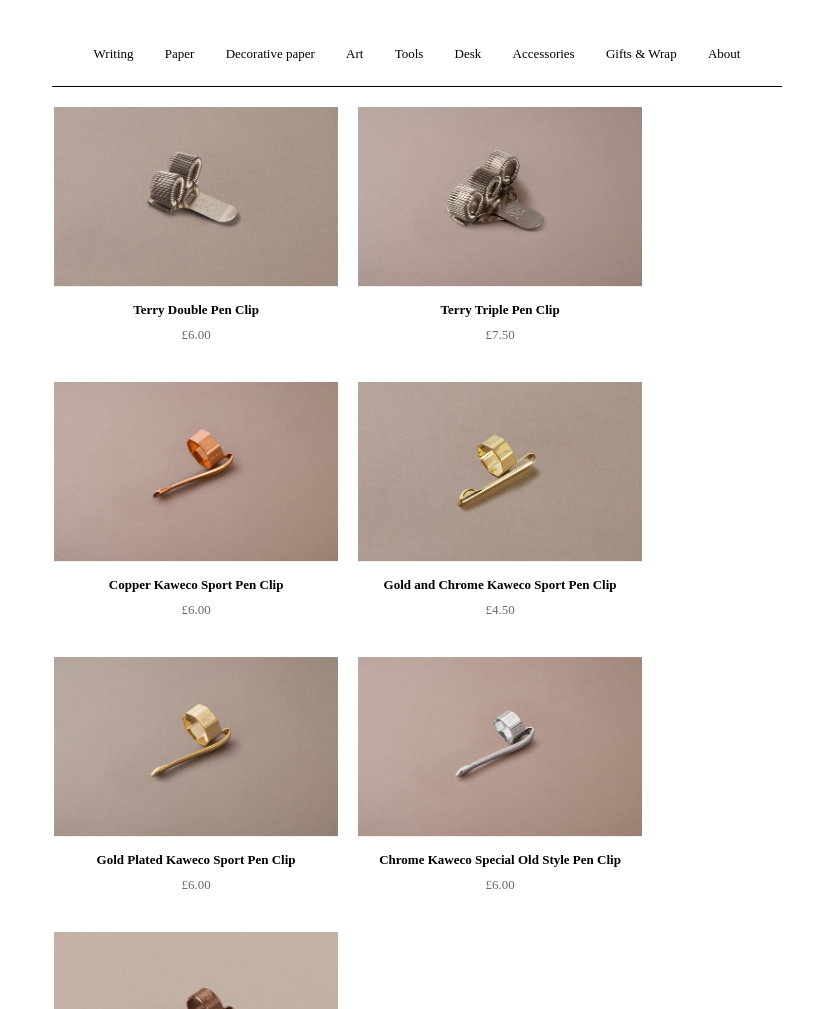 click at bounding box center (196, 472) 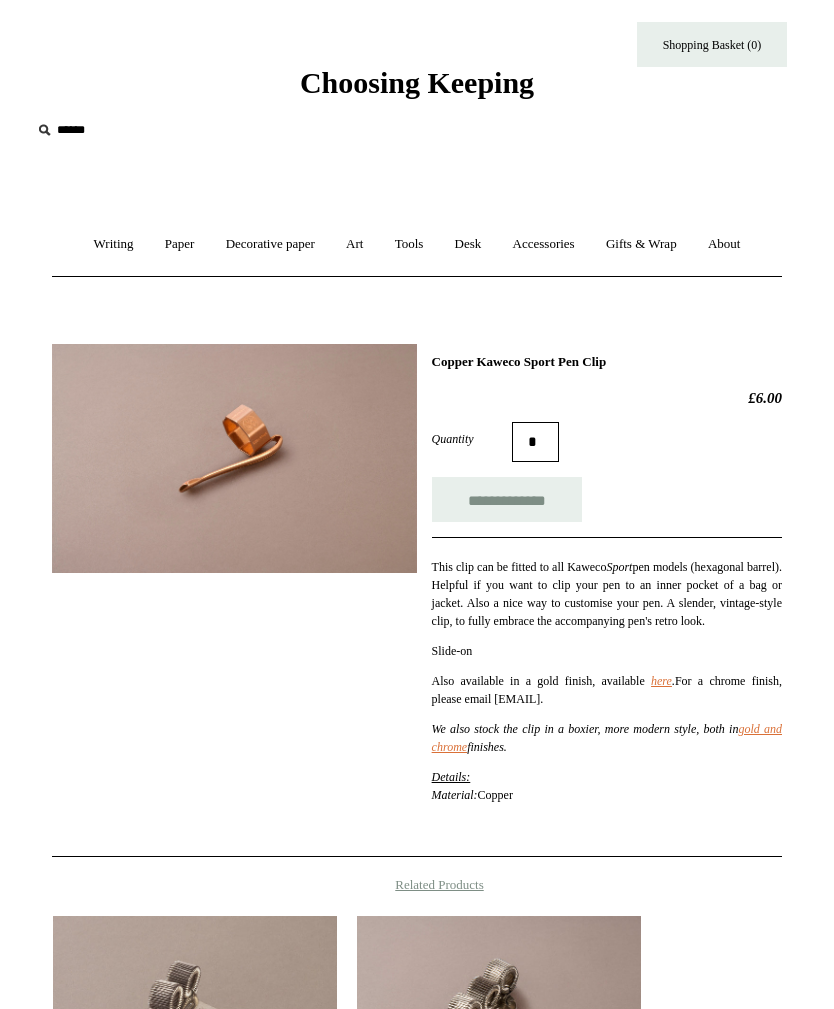 scroll, scrollTop: 0, scrollLeft: 0, axis: both 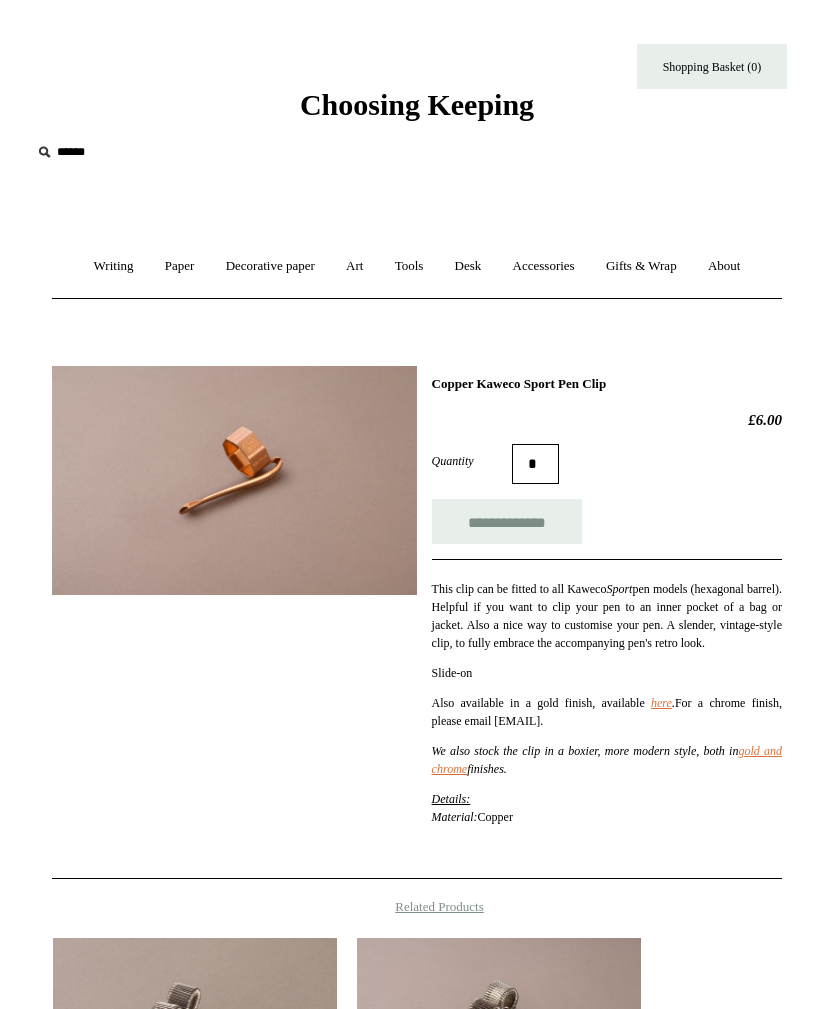 click on "Paper +" at bounding box center (180, 266) 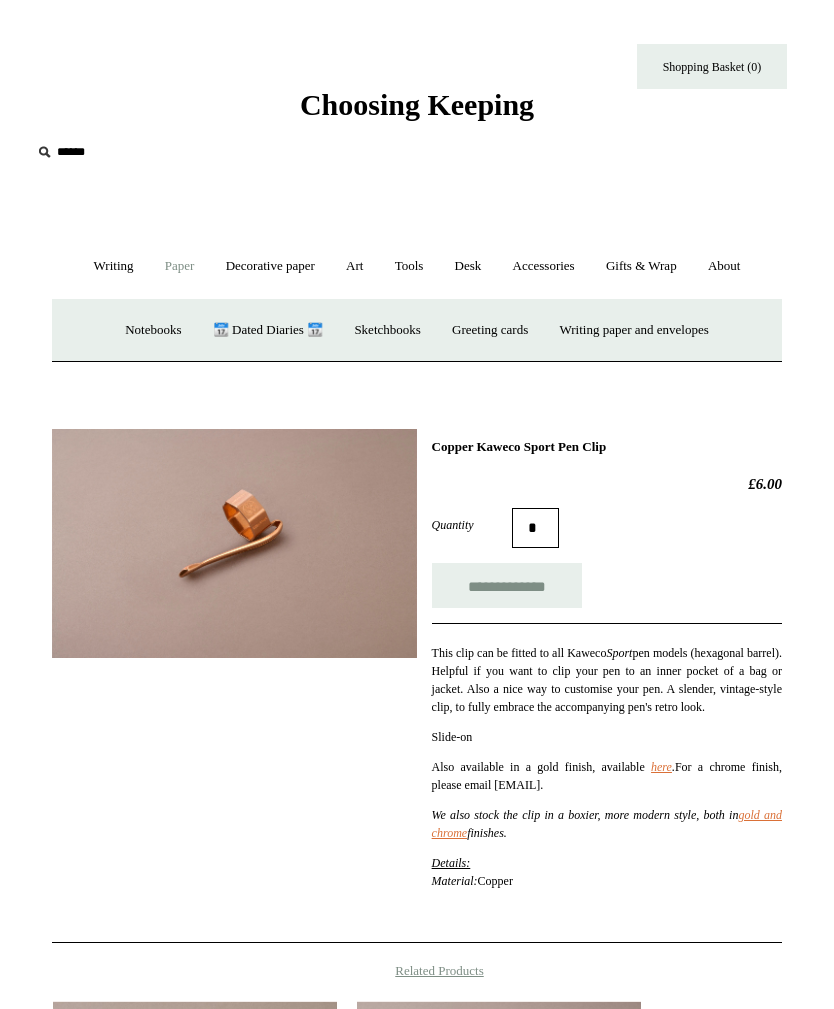 click on "Sketchbooks +" at bounding box center (387, 330) 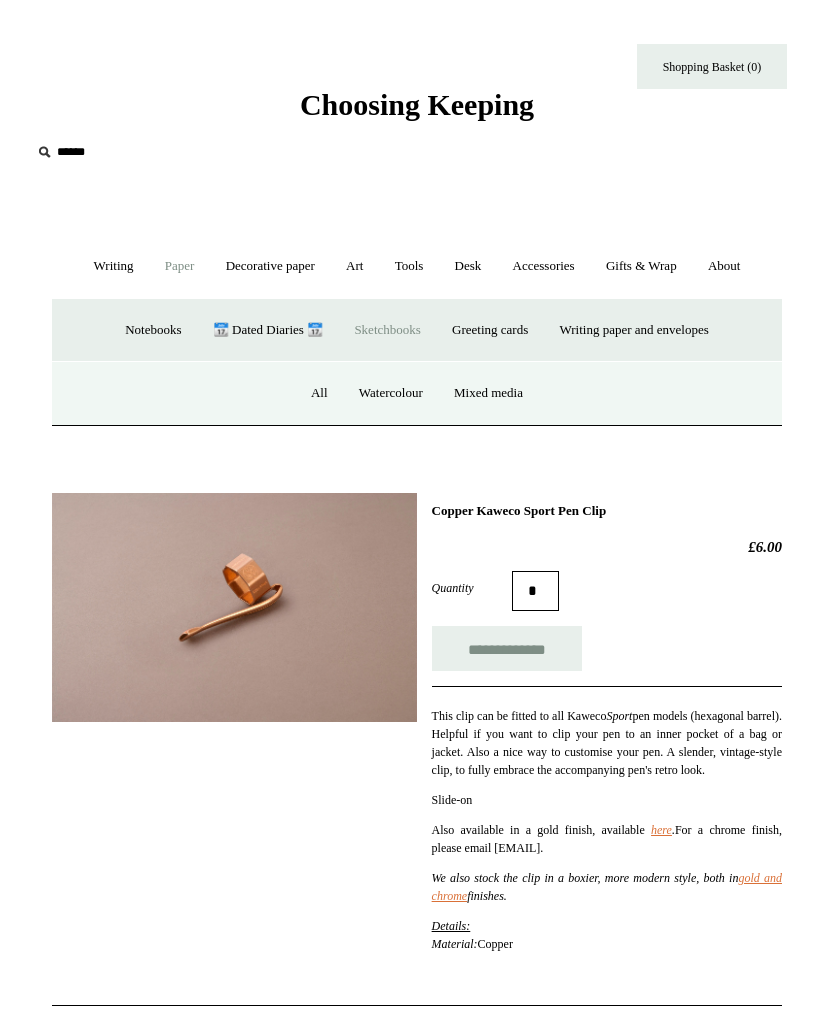 click on "Mixed media" at bounding box center (488, 393) 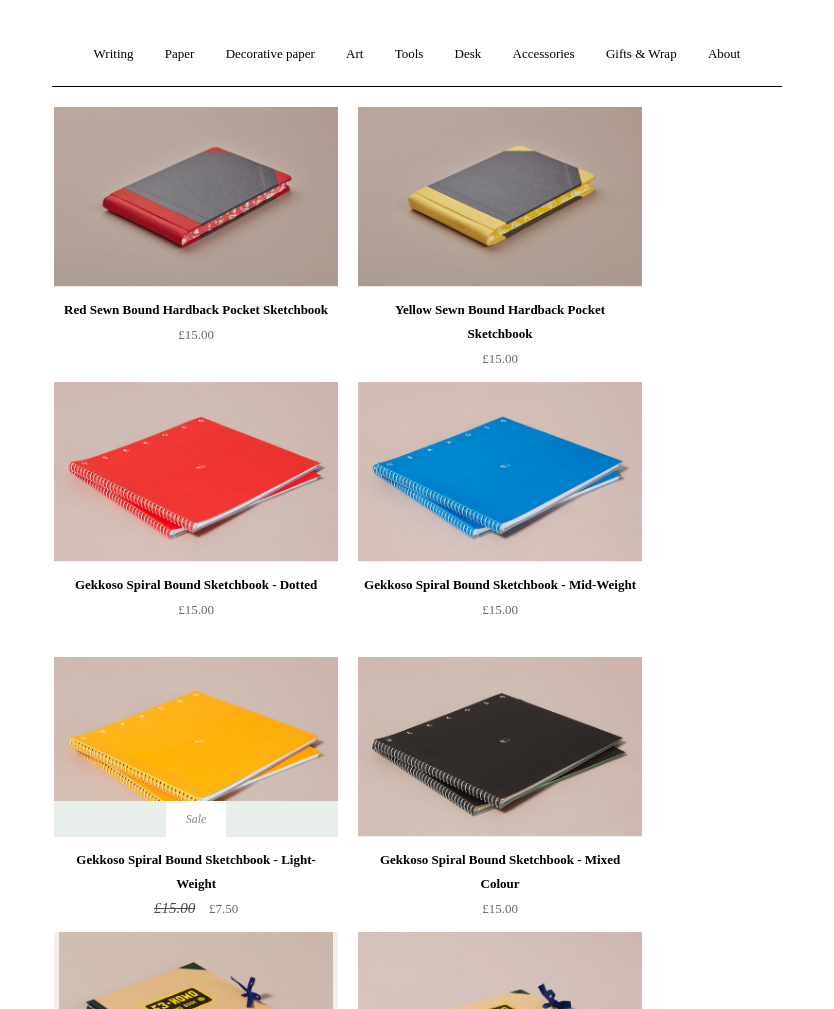 scroll, scrollTop: 0, scrollLeft: 0, axis: both 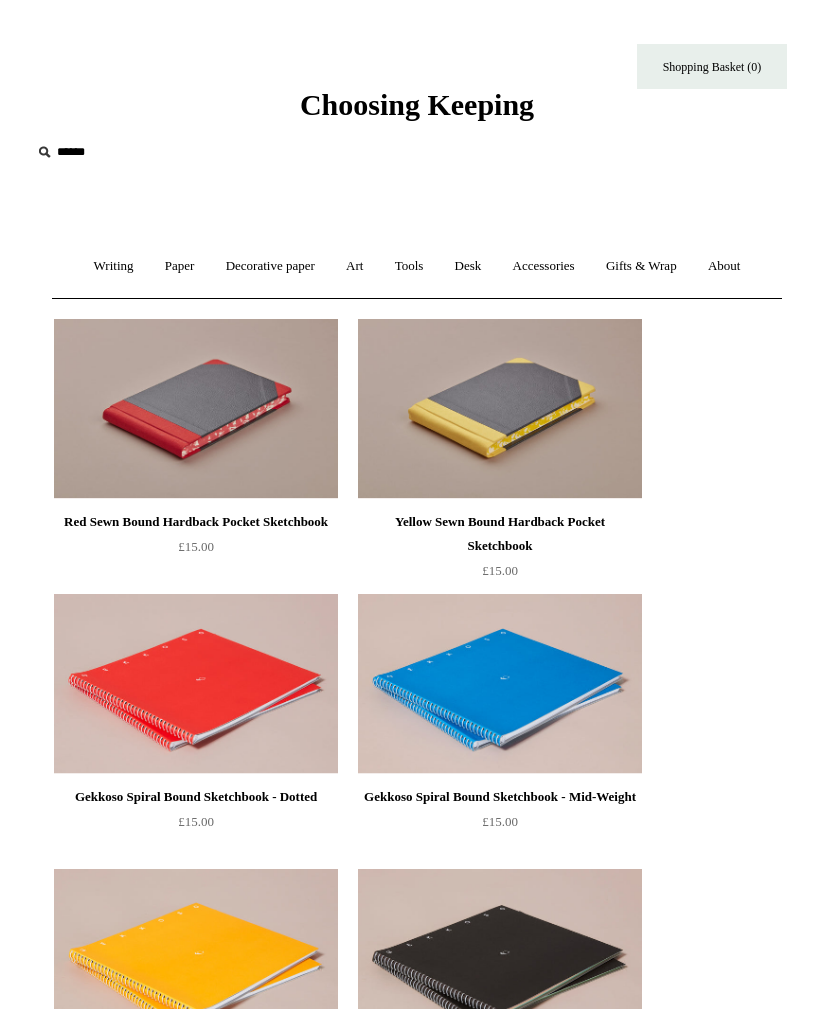 click on "Paper +" at bounding box center (180, 266) 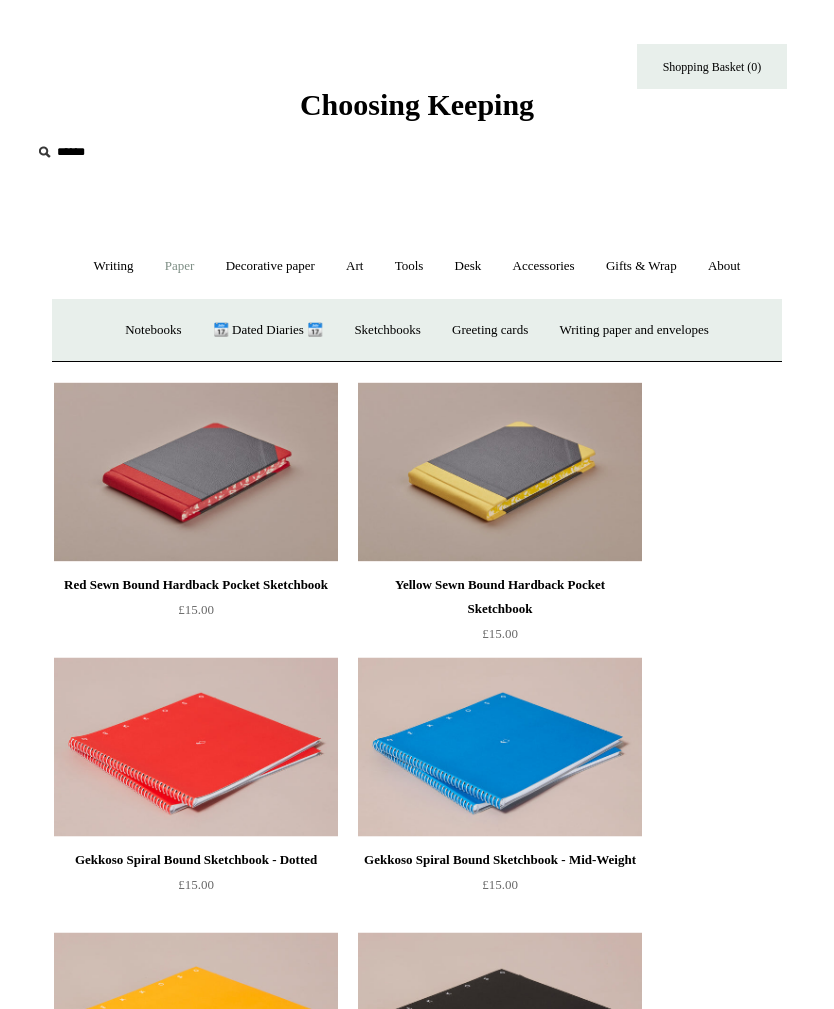 click on "Sketchbooks +" at bounding box center (387, 330) 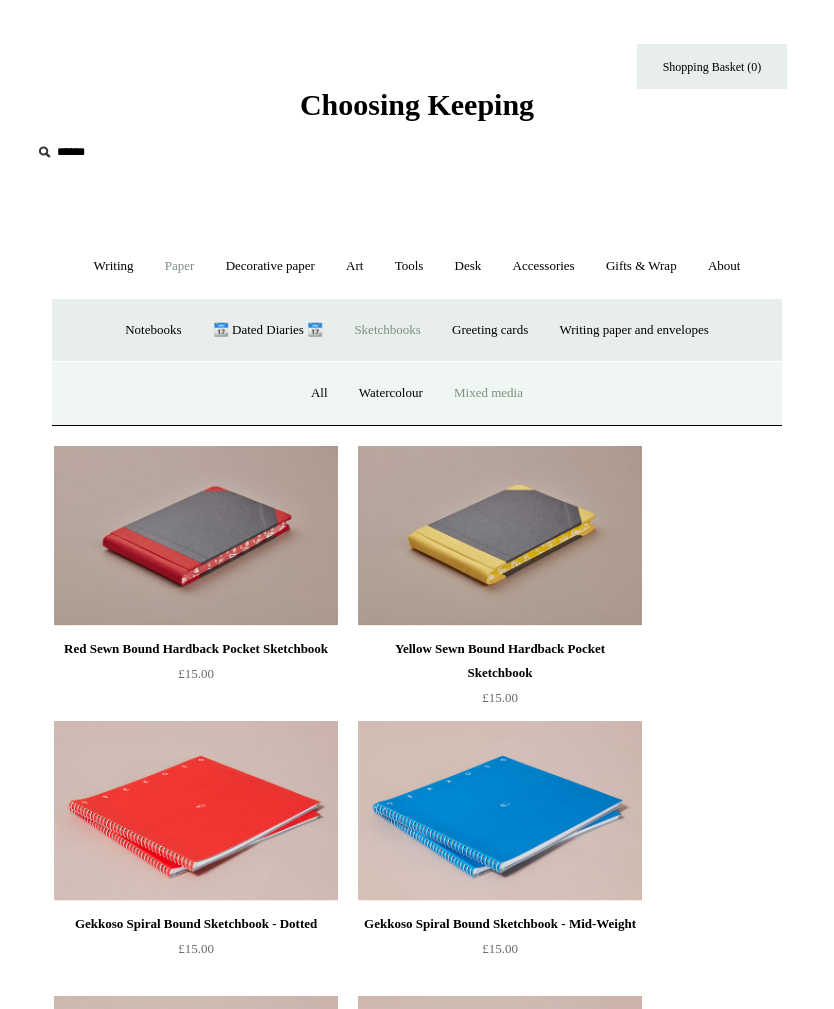 click on "Watercolour" at bounding box center (391, 393) 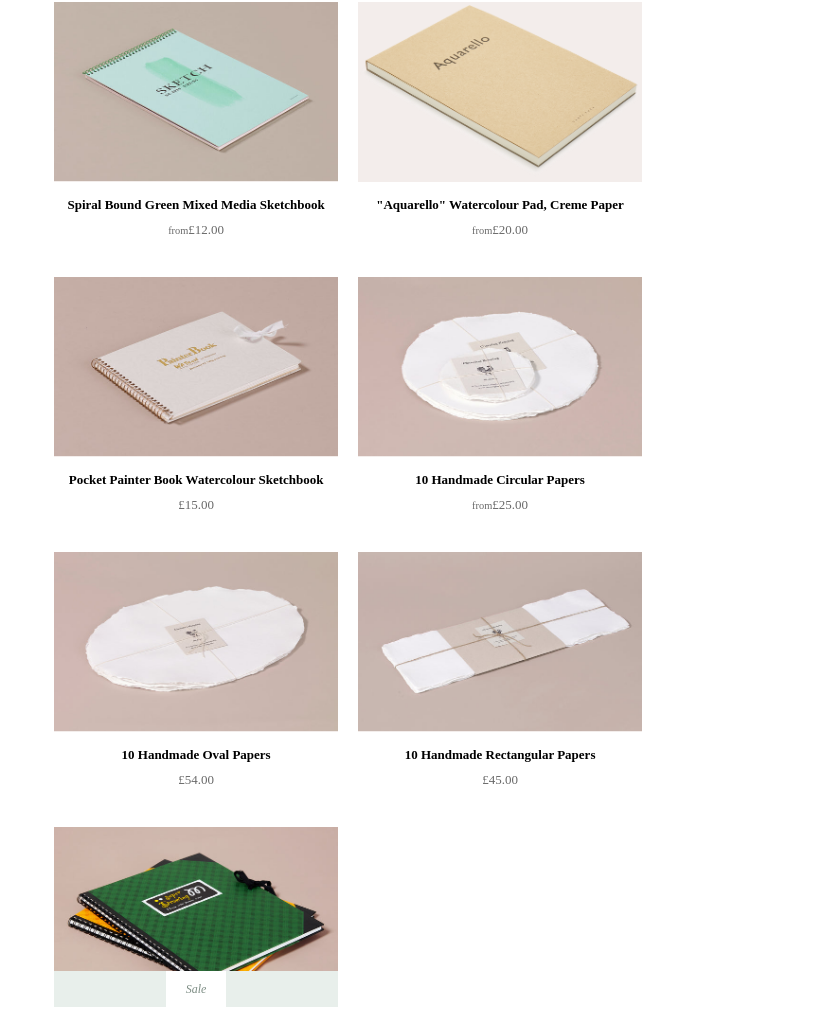 scroll, scrollTop: 312, scrollLeft: 0, axis: vertical 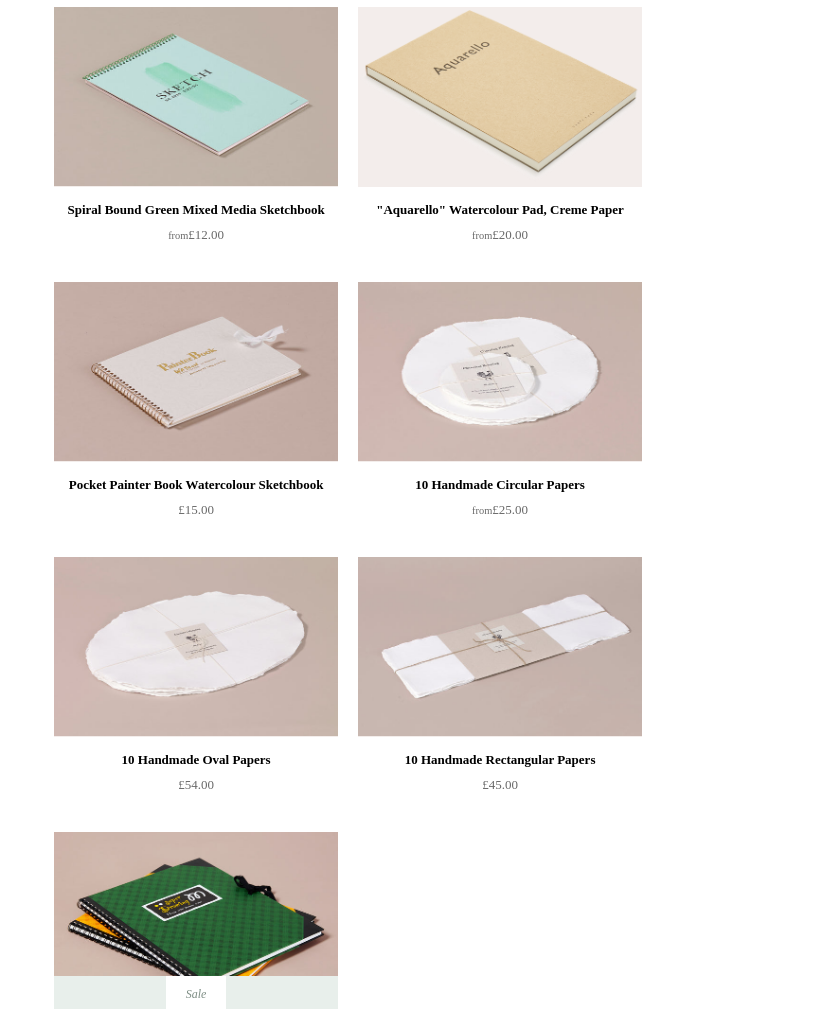 click on "Pocket Painter Book Watercolour Sketchbook" at bounding box center [196, 485] 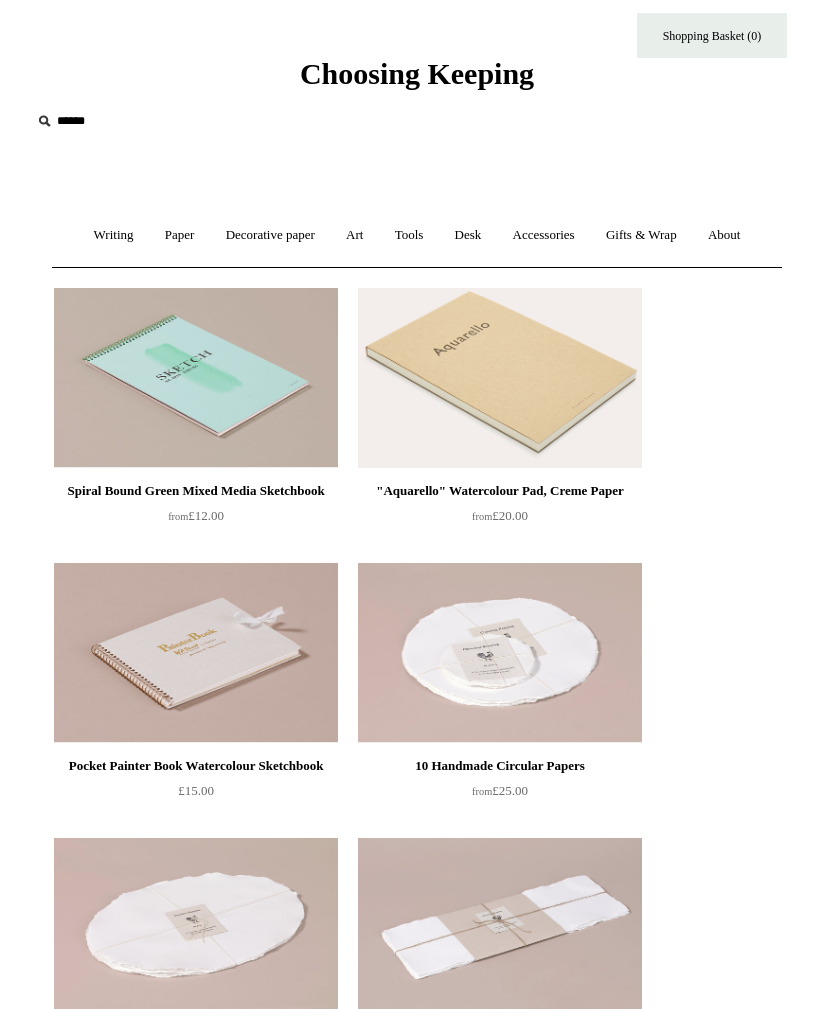 scroll, scrollTop: 0, scrollLeft: 0, axis: both 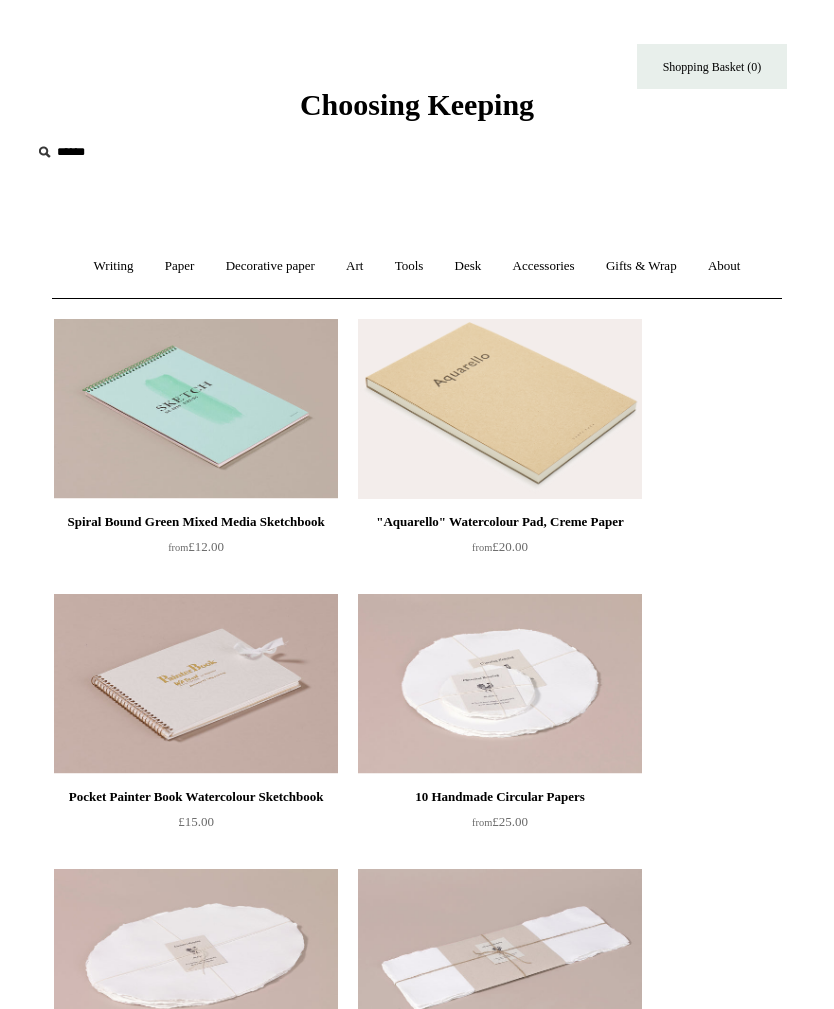 click on "Tools +" at bounding box center [409, 266] 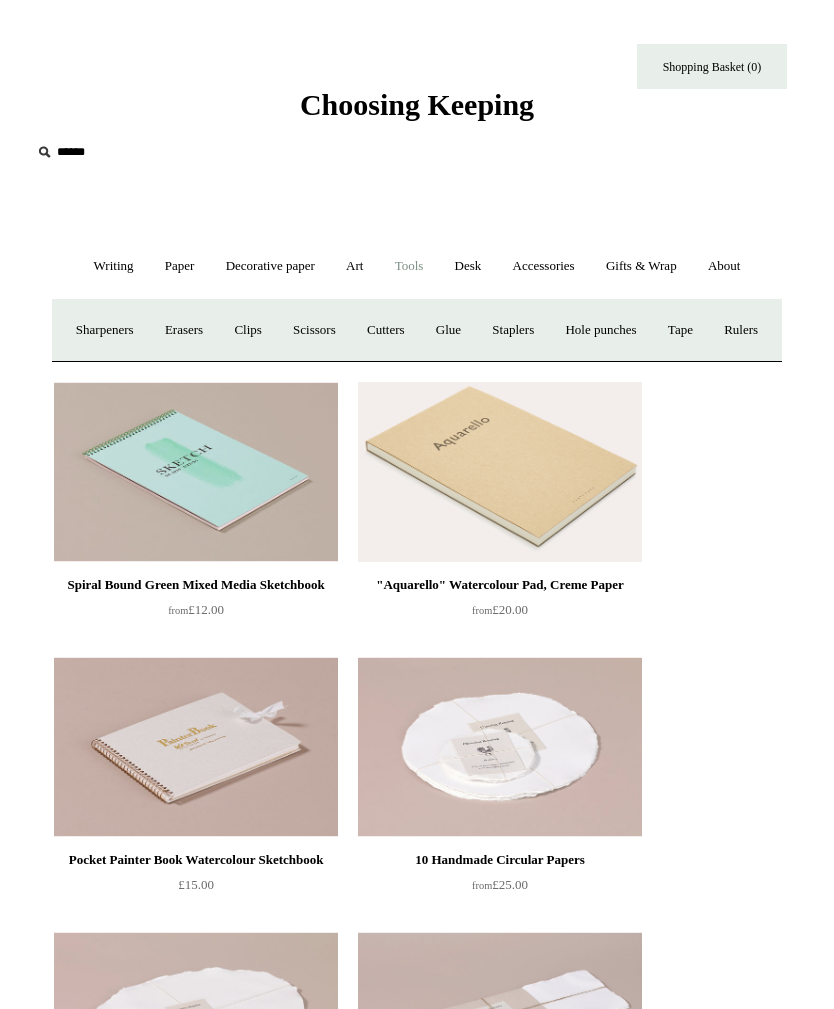 click on "Art +" at bounding box center (354, 266) 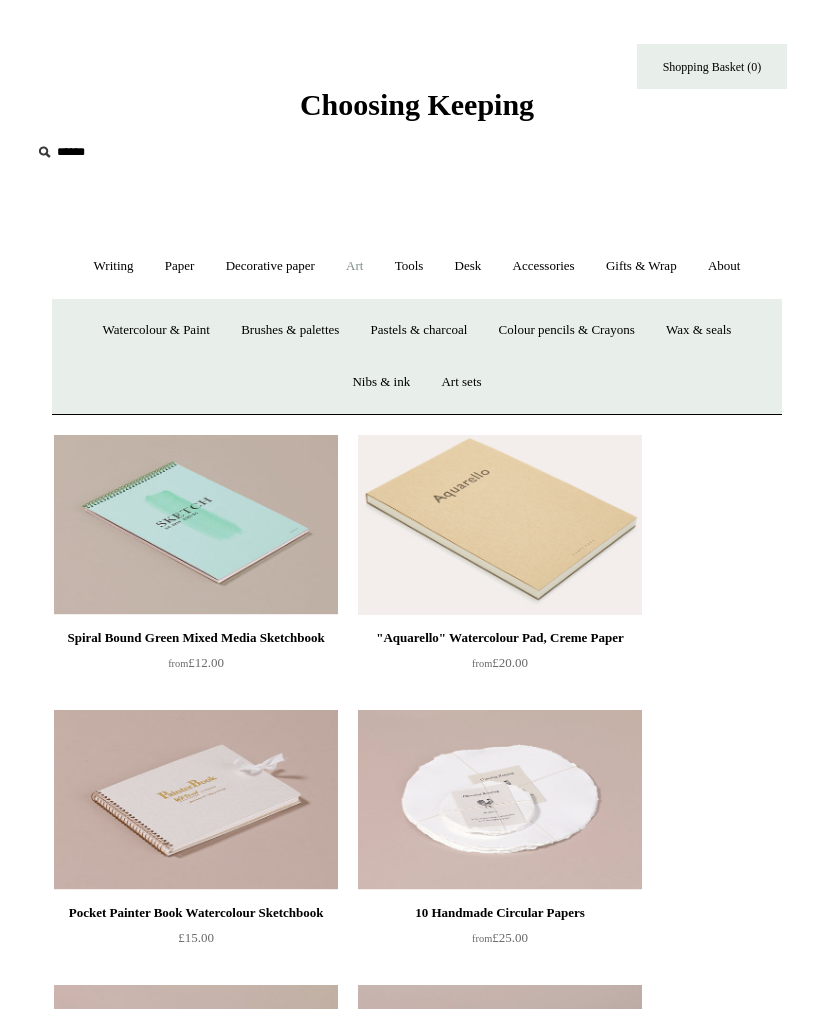 click on "Brushes & palettes" at bounding box center [290, 330] 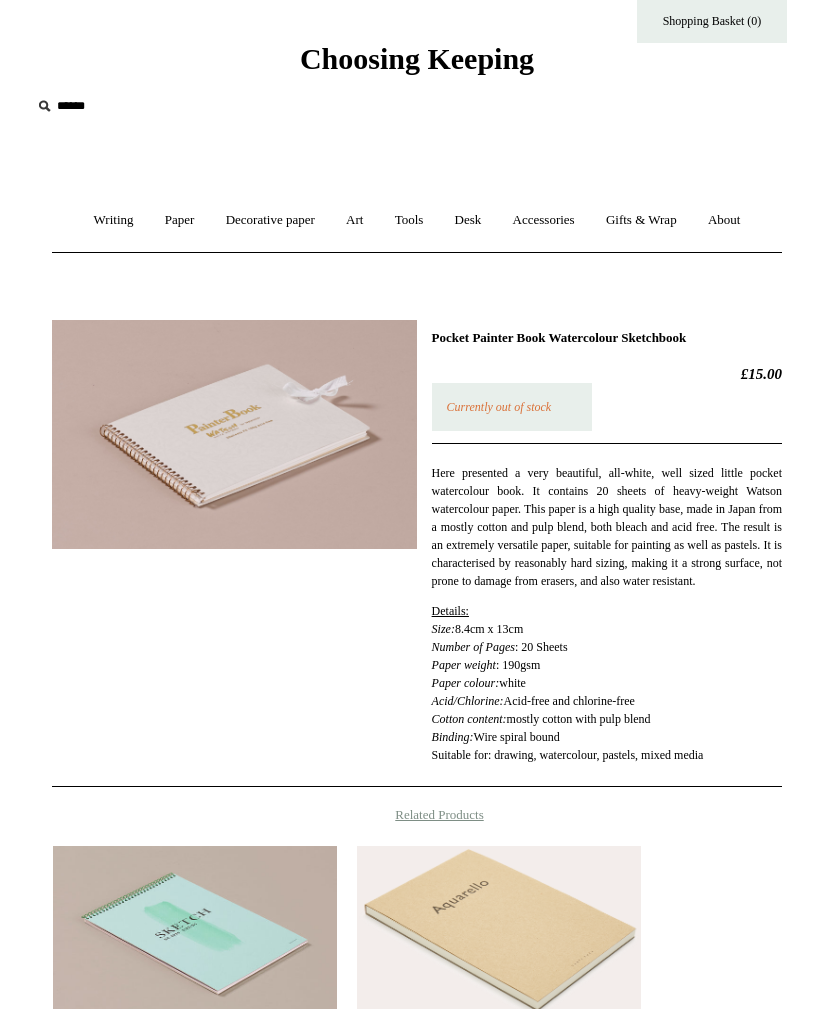 scroll, scrollTop: 51, scrollLeft: 0, axis: vertical 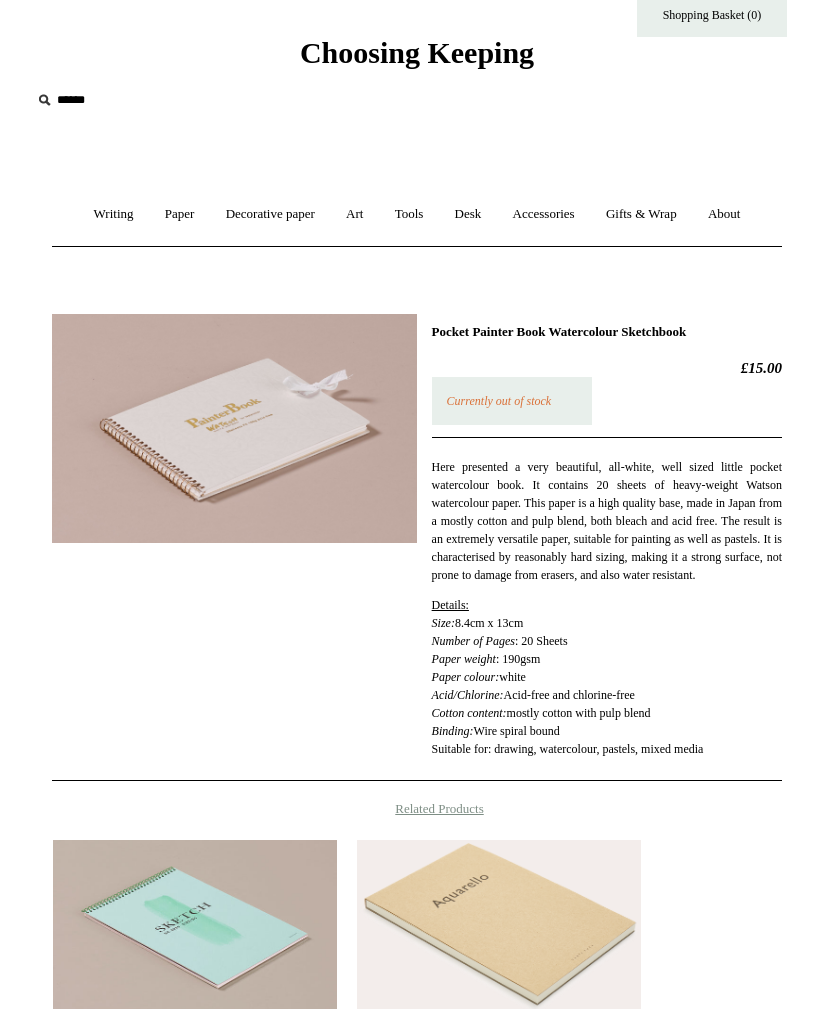 click at bounding box center [234, 429] 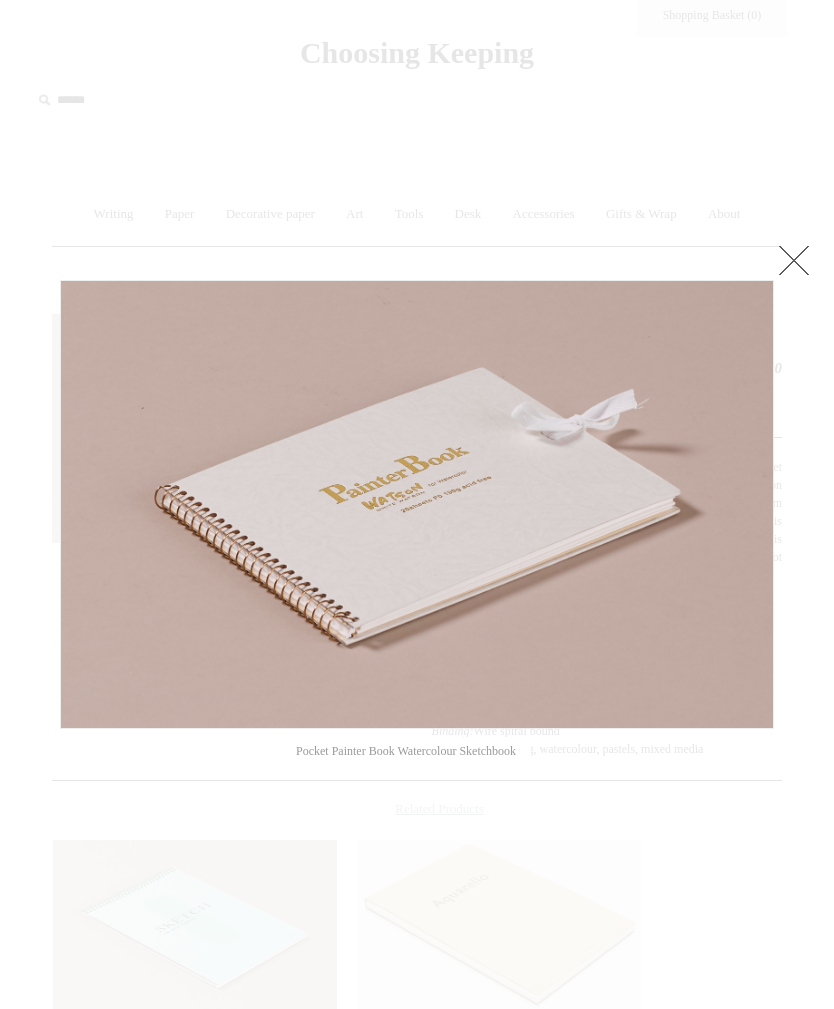 click at bounding box center [794, 260] 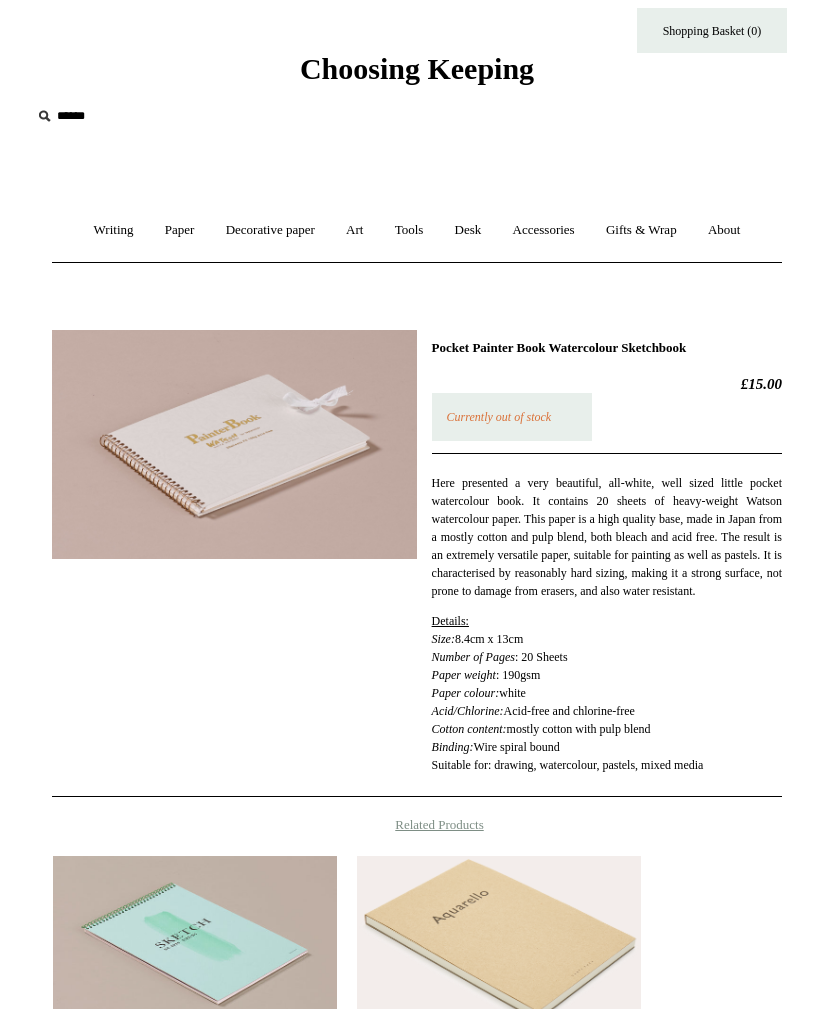 scroll, scrollTop: 21, scrollLeft: 0, axis: vertical 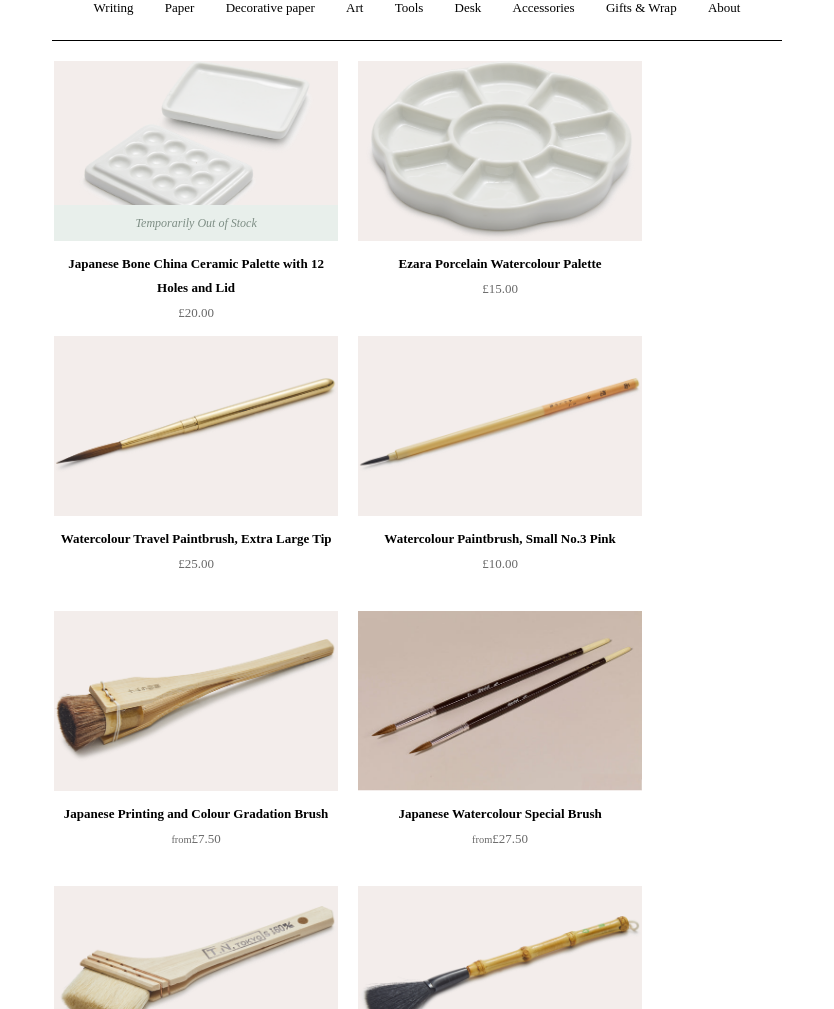 click at bounding box center (196, 426) 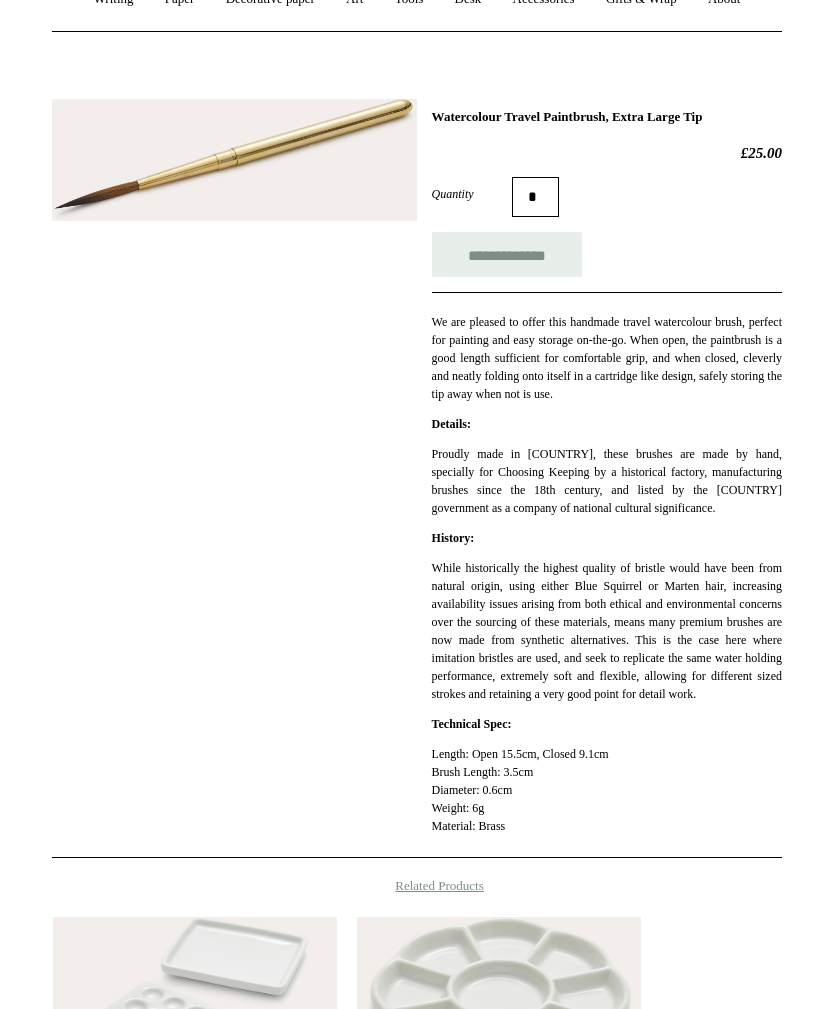 scroll, scrollTop: 266, scrollLeft: 0, axis: vertical 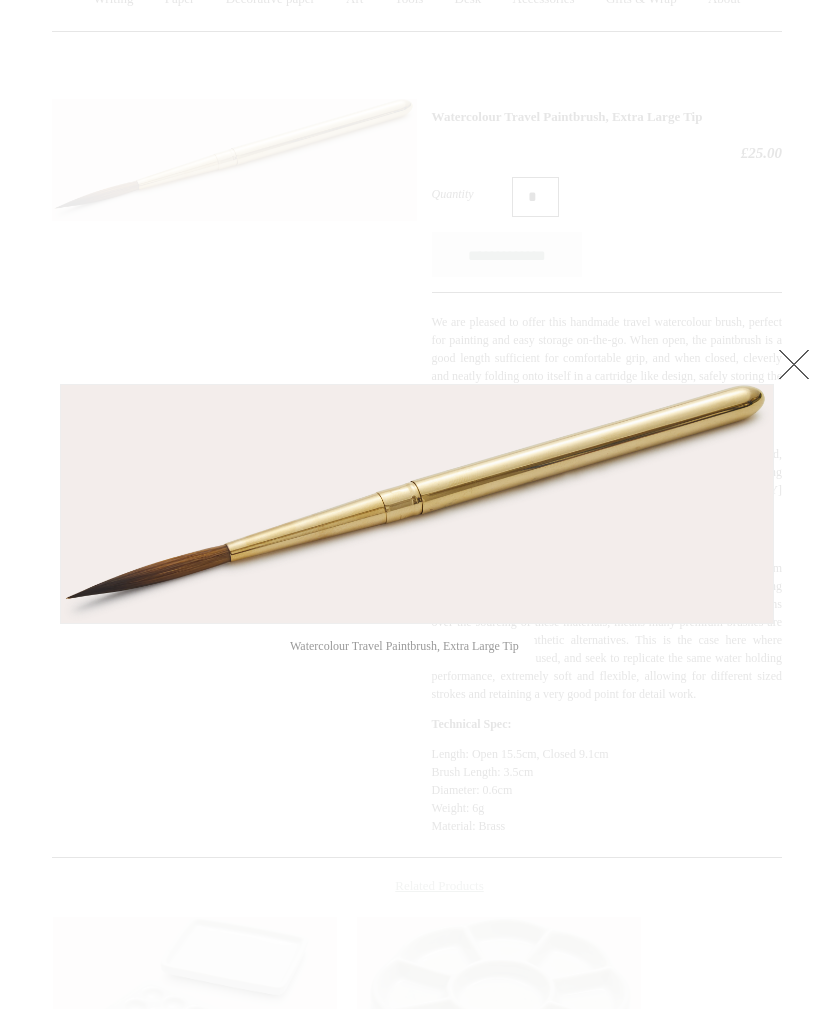 click at bounding box center (794, 364) 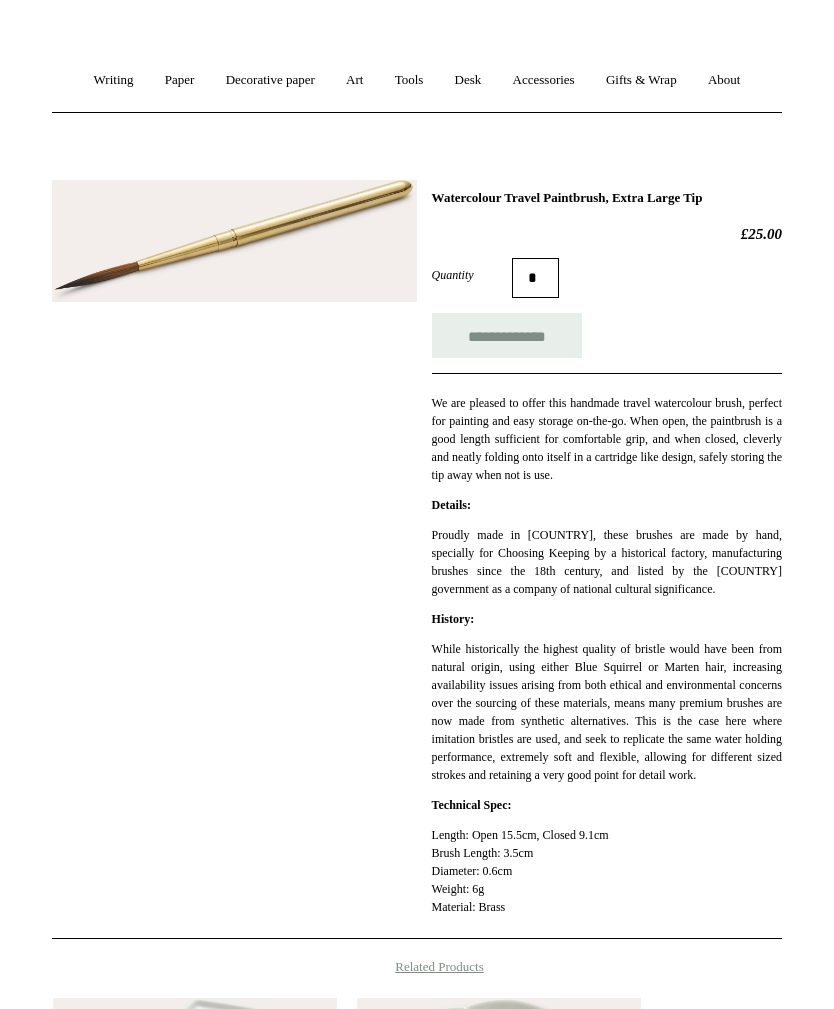 scroll, scrollTop: 185, scrollLeft: 0, axis: vertical 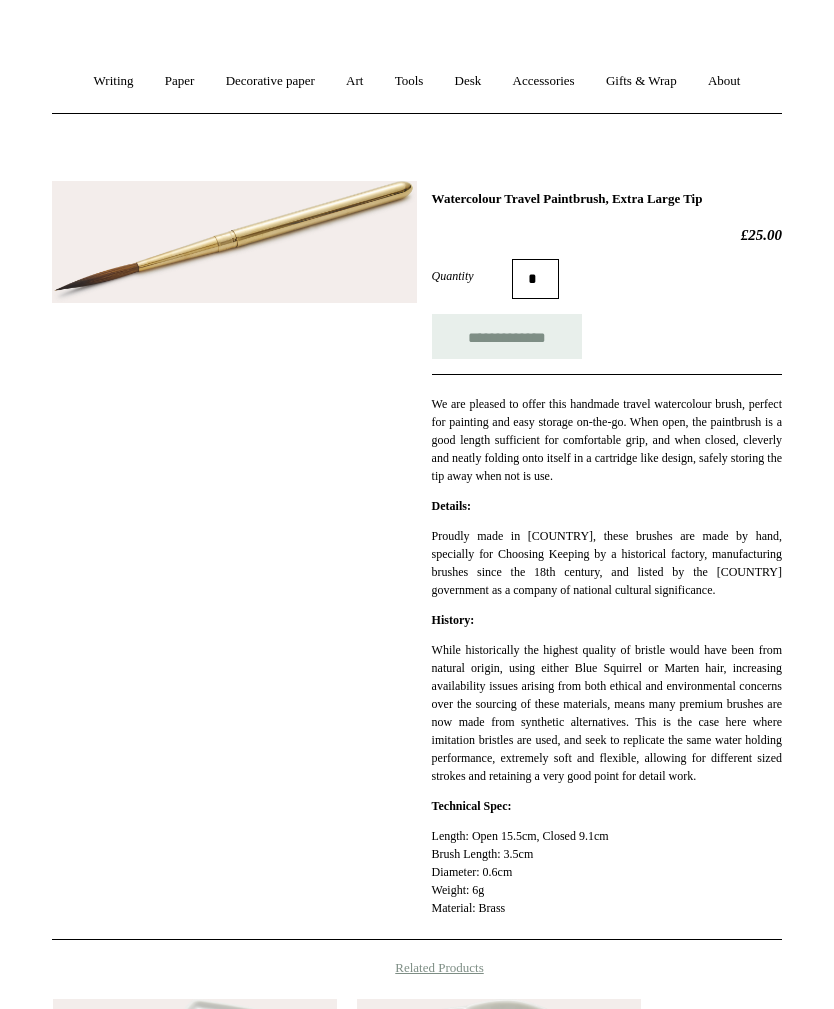 click on "Desk +" at bounding box center [468, 81] 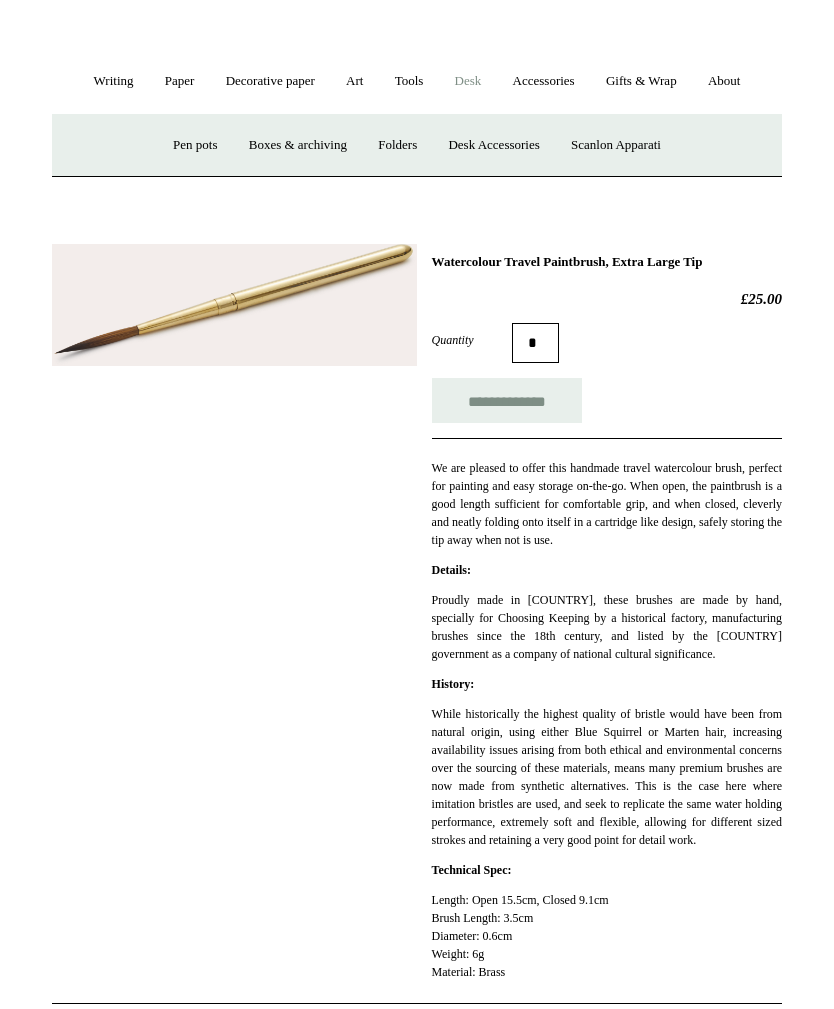 click on "Folders" at bounding box center (397, 145) 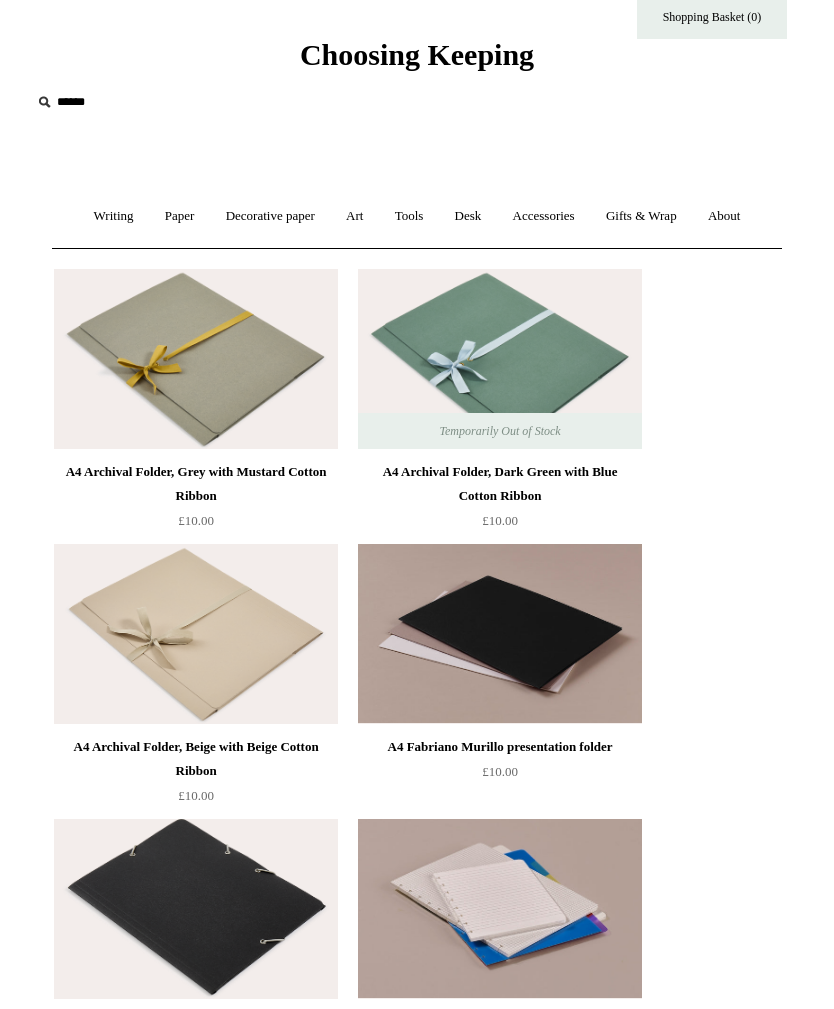 scroll, scrollTop: 44, scrollLeft: 0, axis: vertical 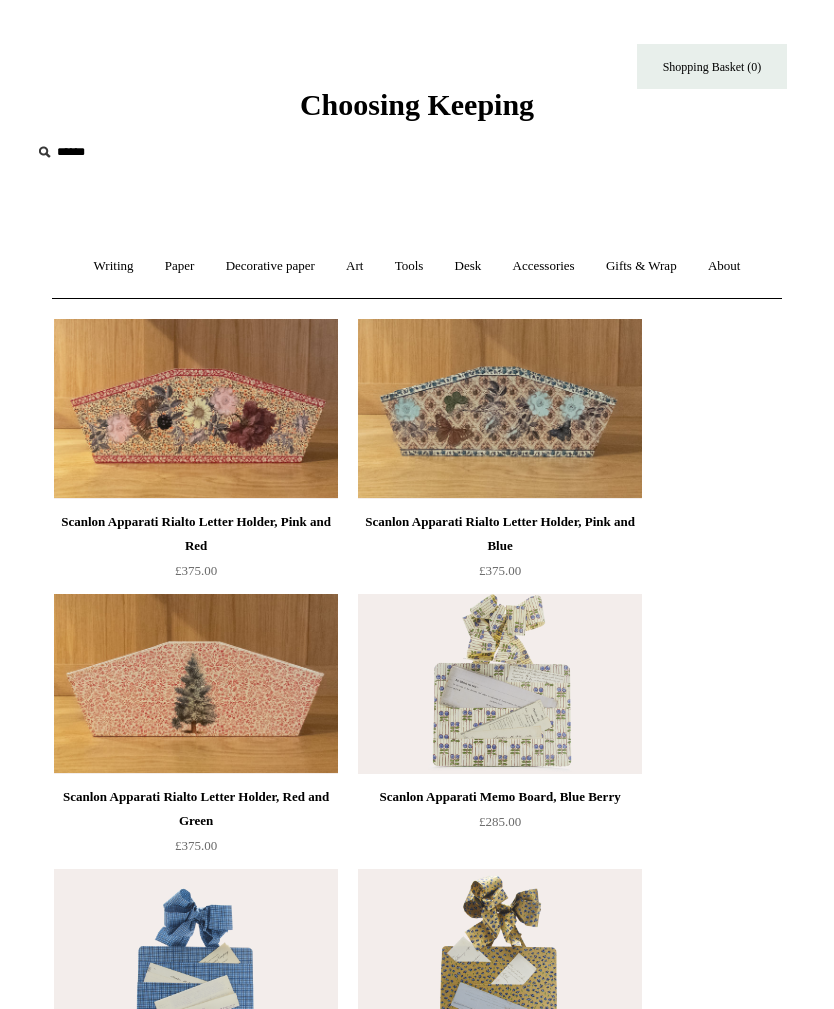 click on "Tools +" at bounding box center [409, 266] 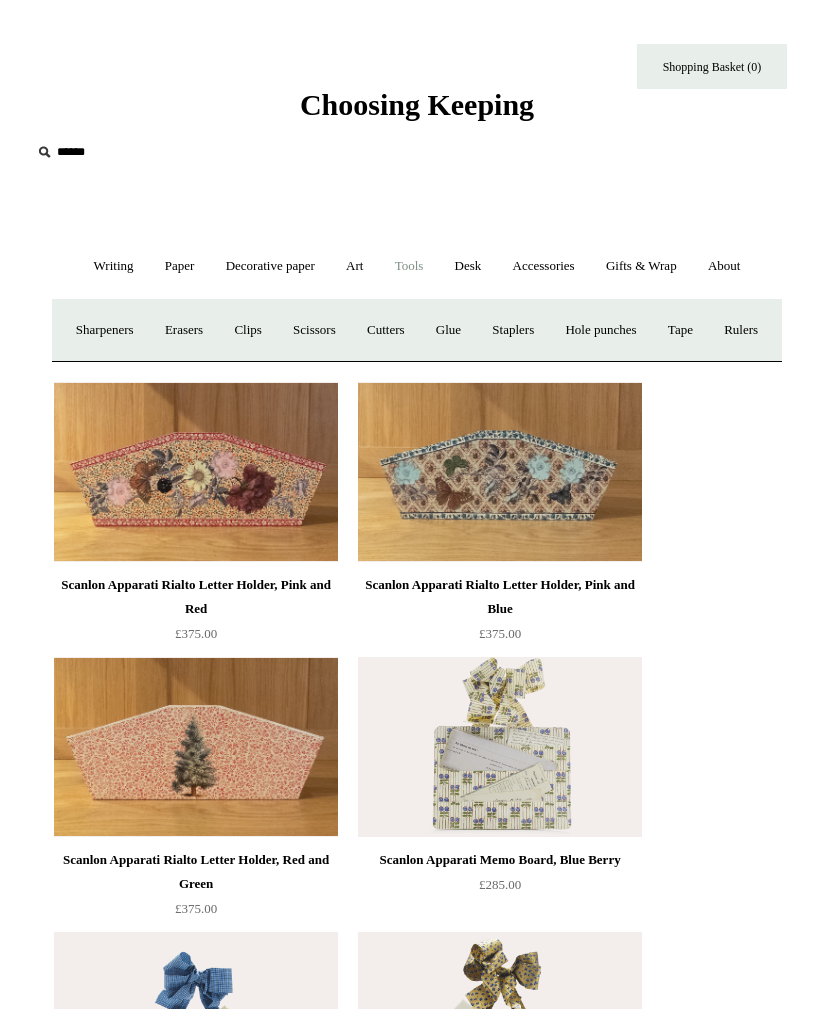click on "Desk +" at bounding box center (468, 266) 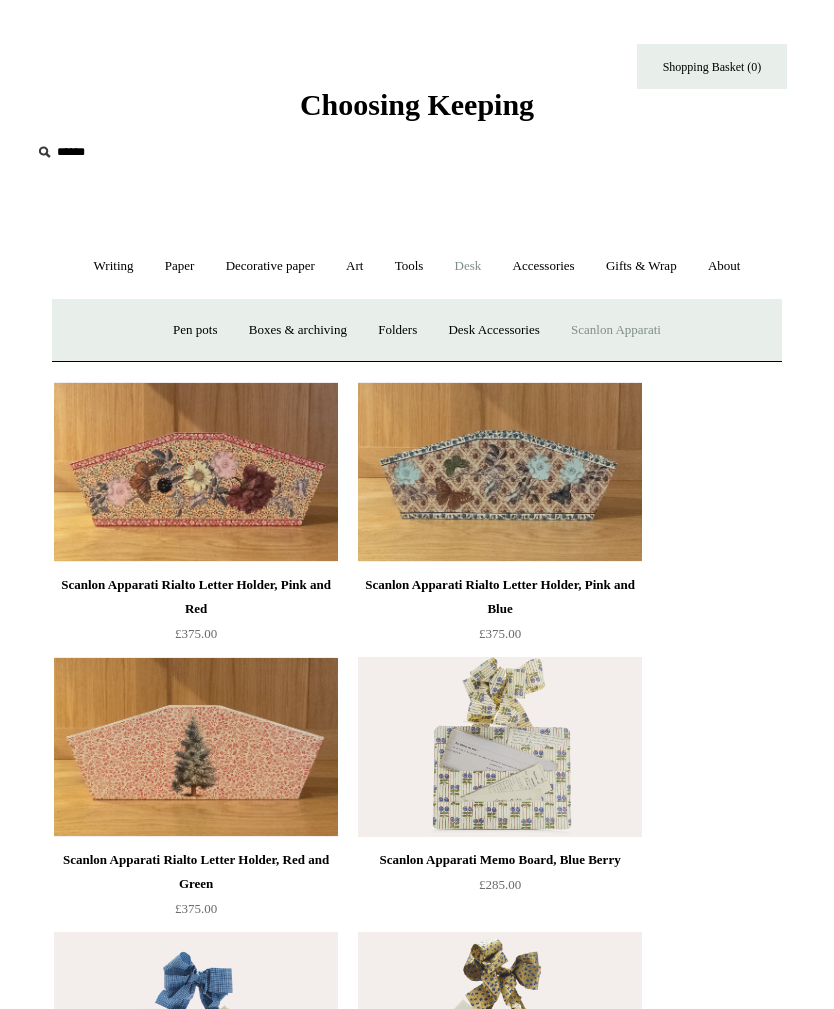 click on "Pen pots" at bounding box center [195, 330] 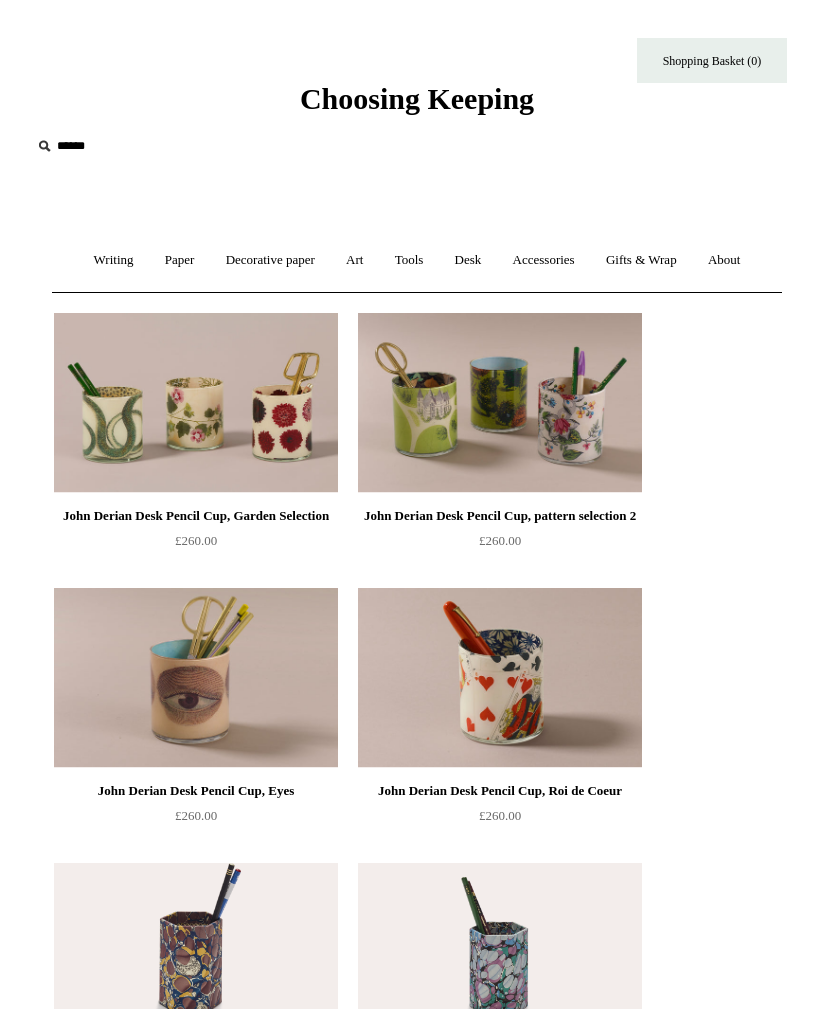 scroll, scrollTop: 0, scrollLeft: 0, axis: both 